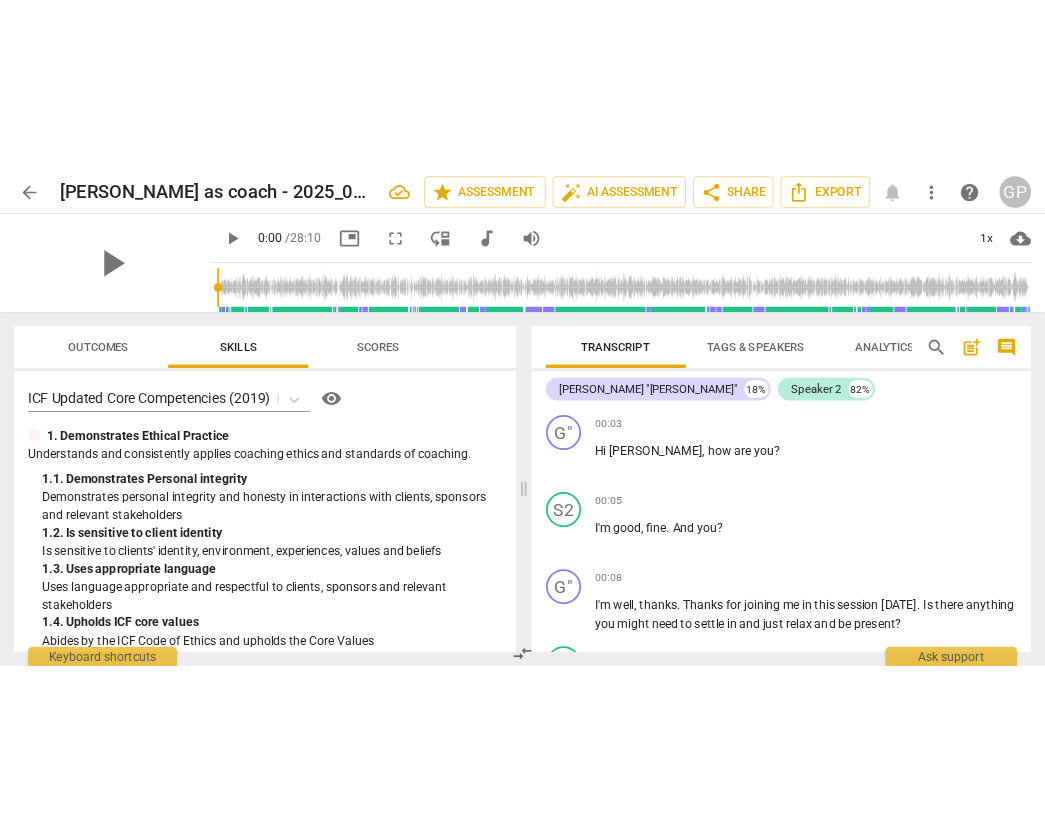scroll, scrollTop: 0, scrollLeft: 0, axis: both 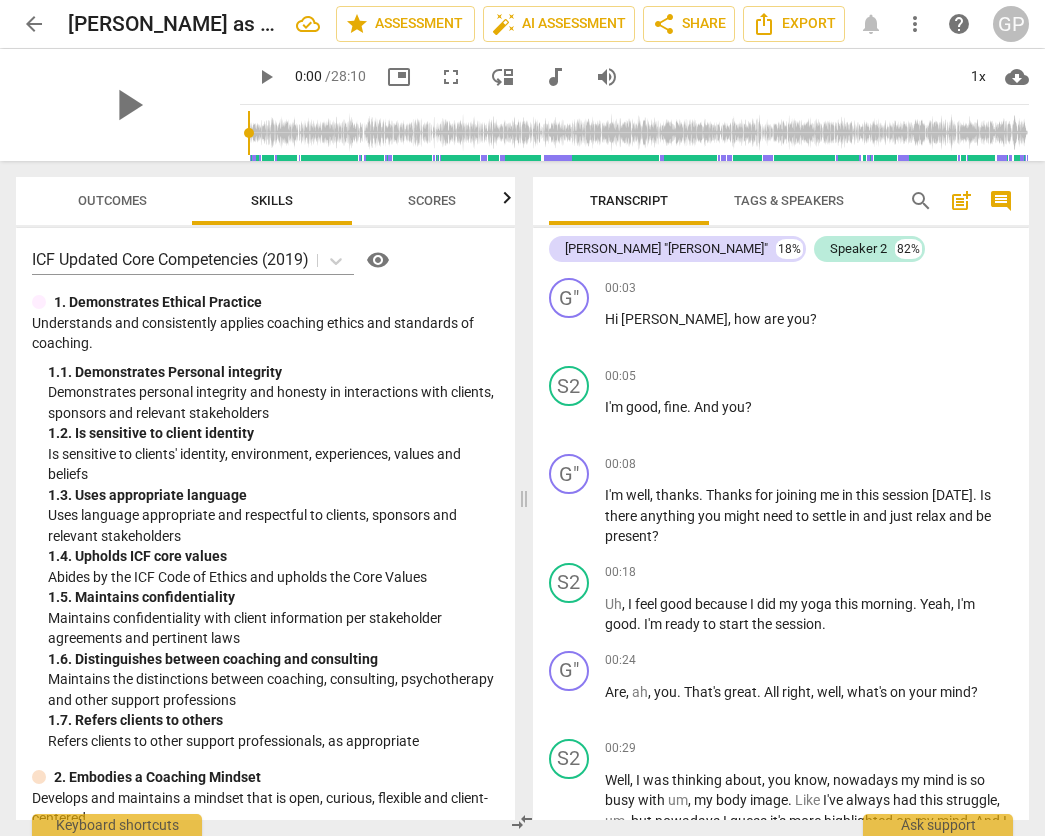 click on "Outcomes" at bounding box center [112, 200] 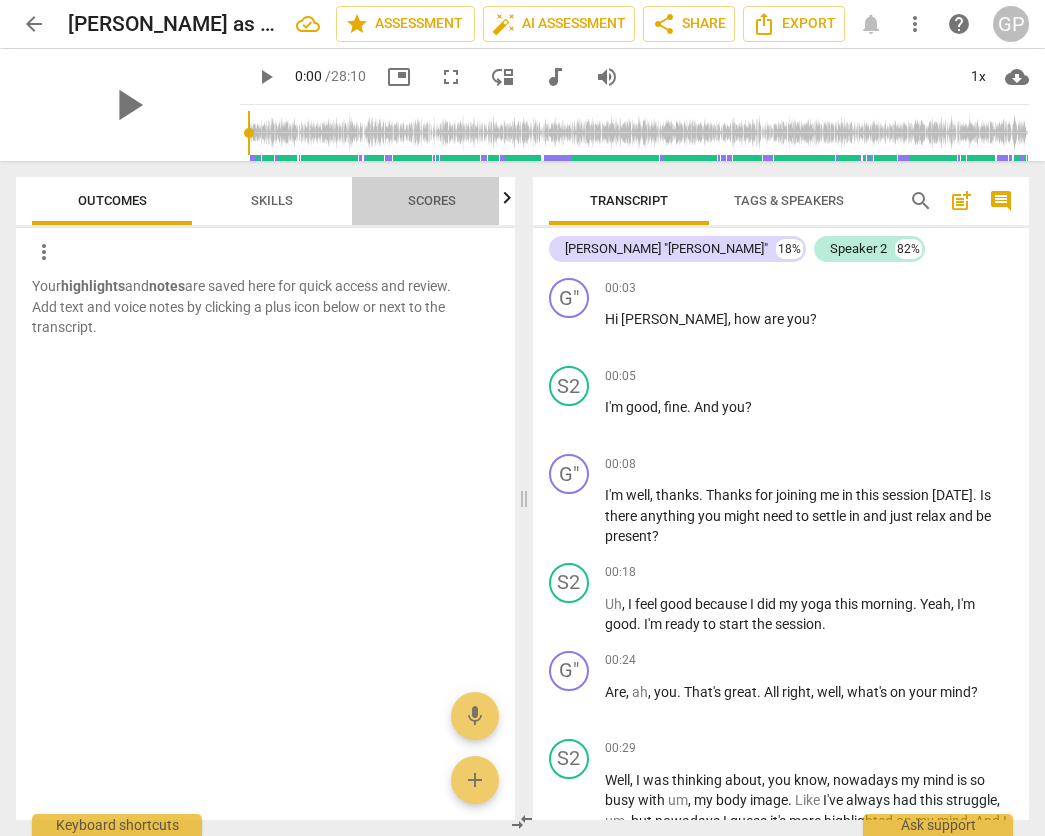 click on "Scores" at bounding box center (432, 200) 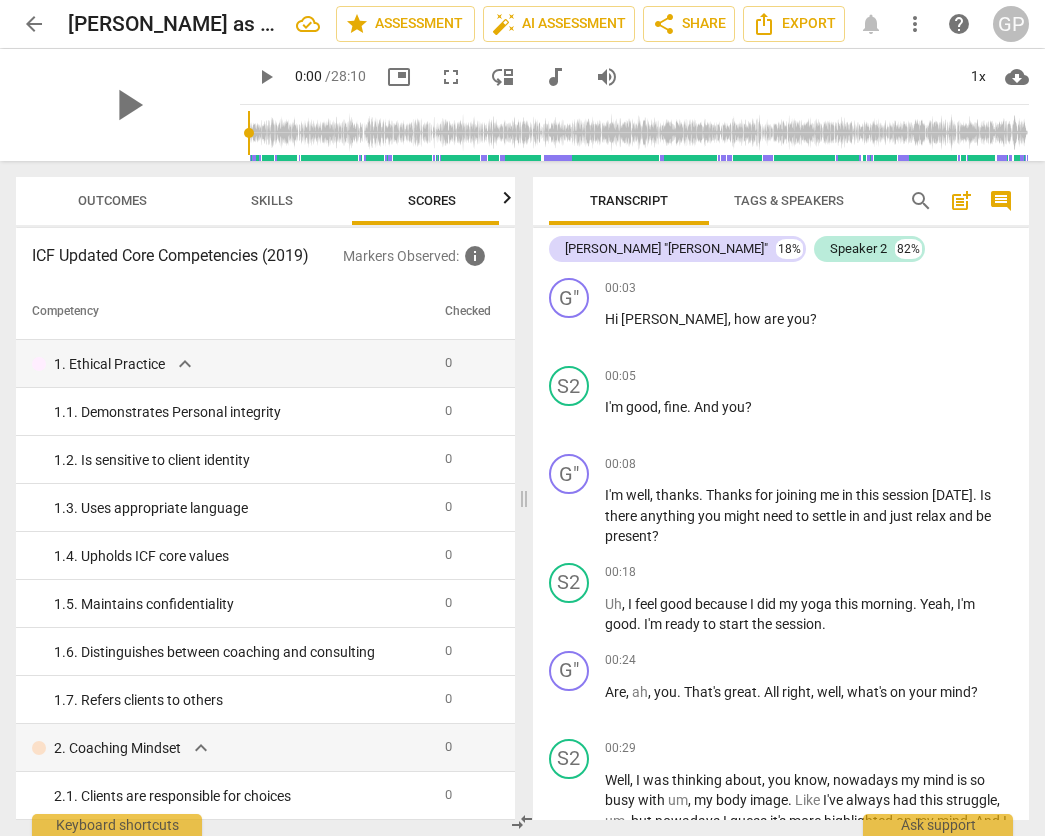 scroll, scrollTop: 0, scrollLeft: 13, axis: horizontal 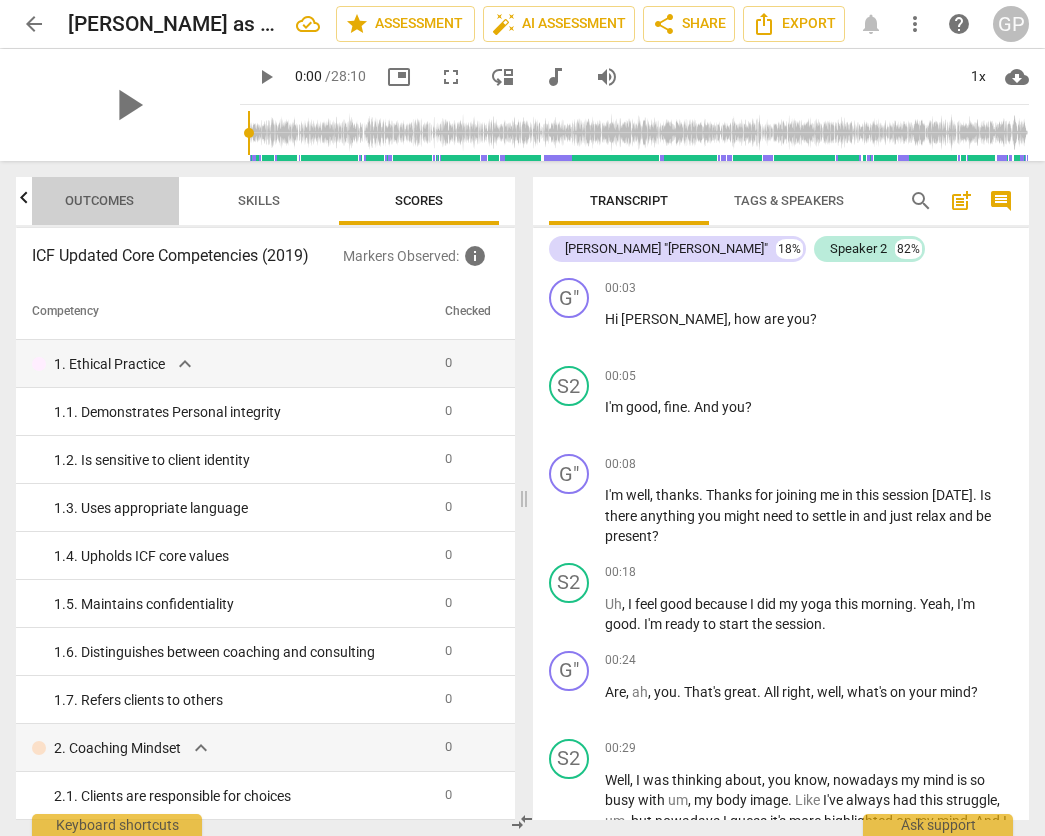 click on "Outcomes" at bounding box center (99, 200) 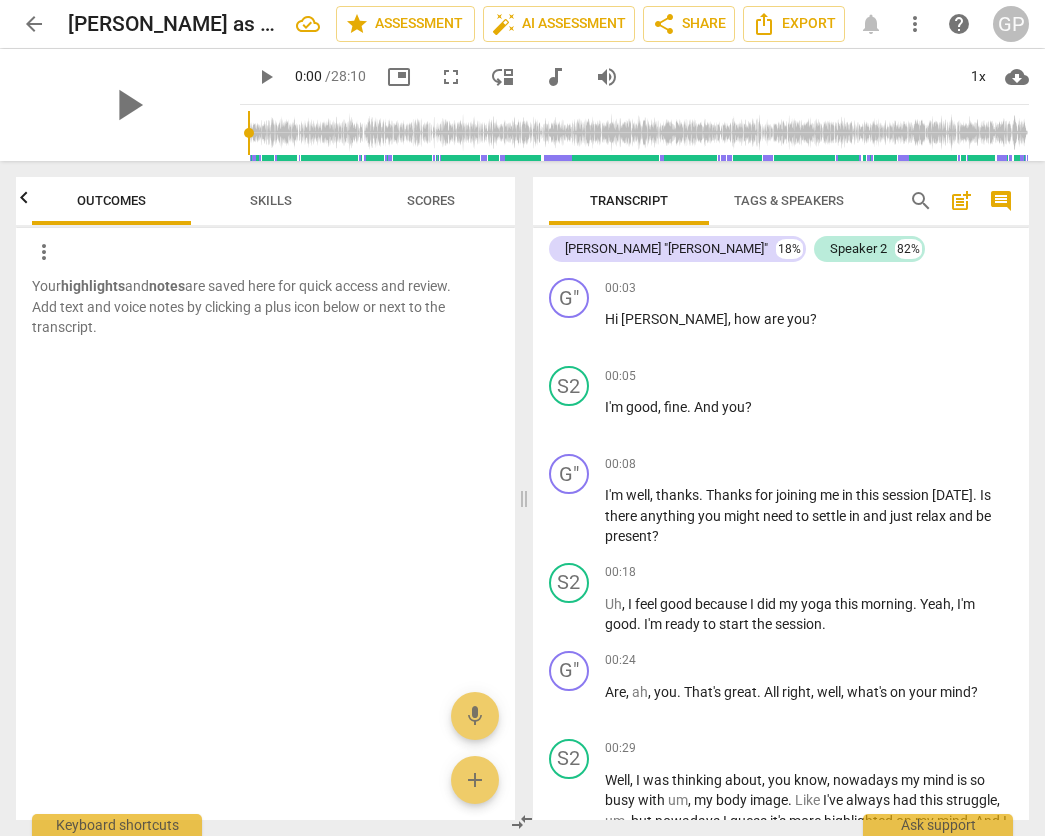 scroll, scrollTop: 0, scrollLeft: 0, axis: both 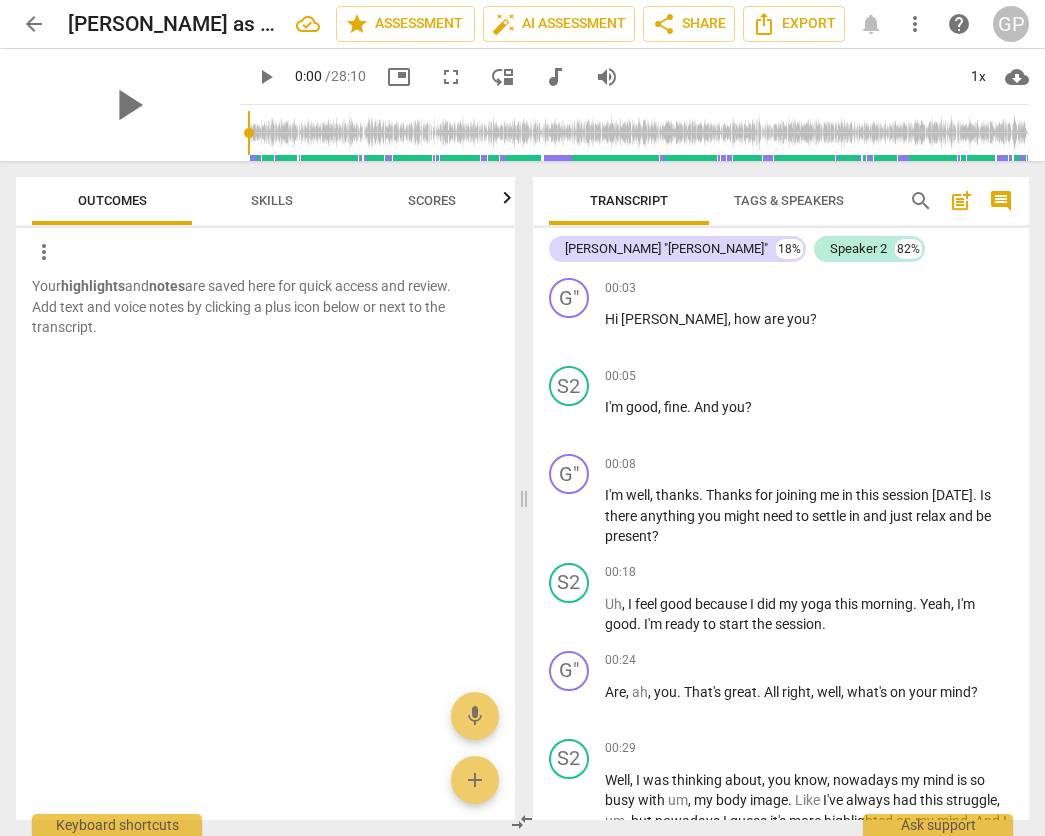 click on "Skills" at bounding box center [272, 200] 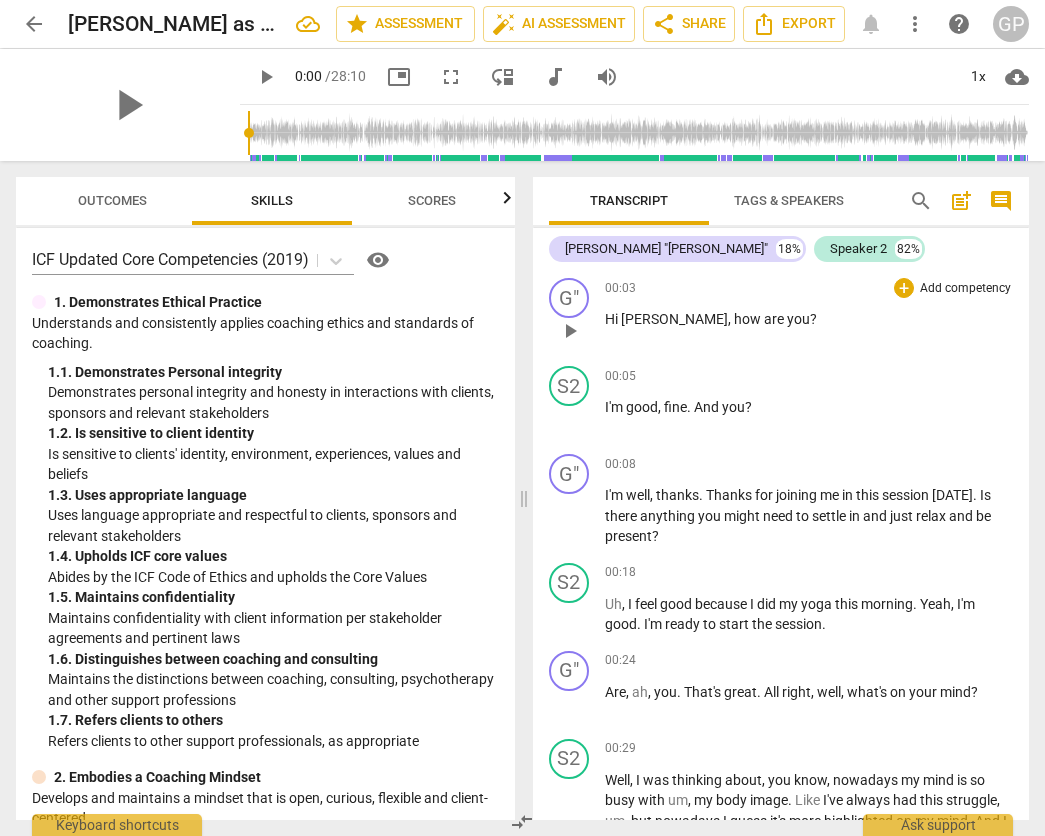 click on "play_arrow" at bounding box center (570, 331) 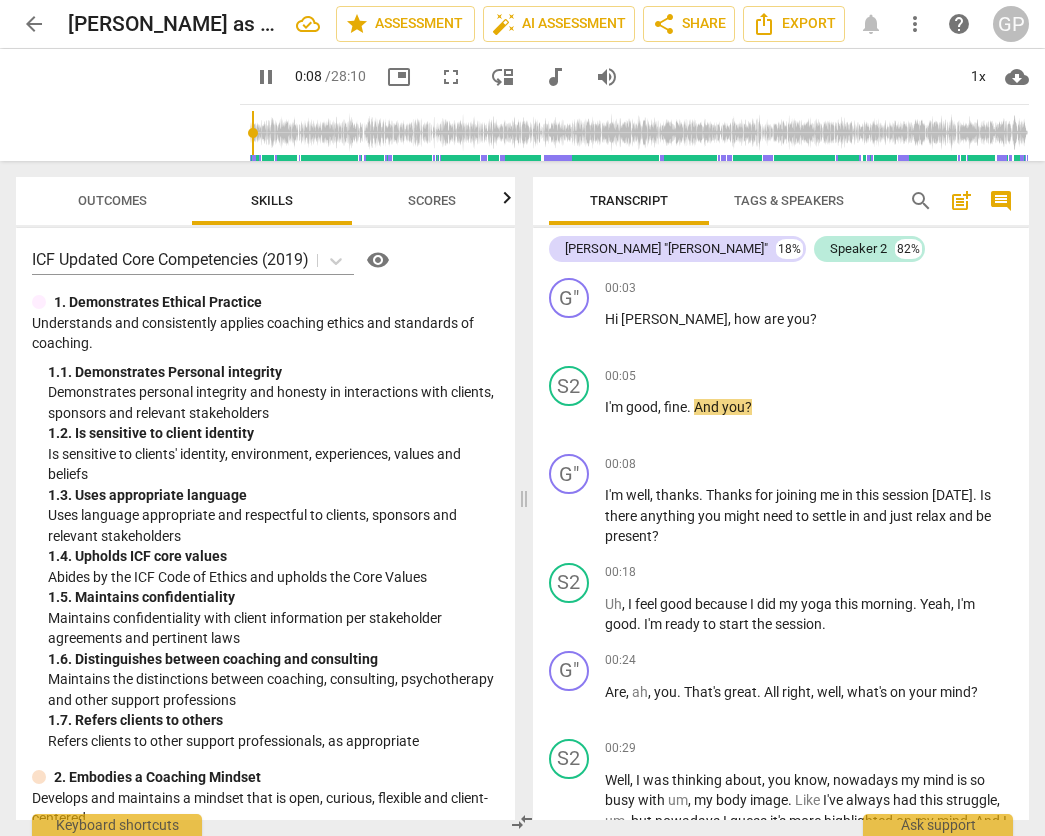 click on "pause" at bounding box center [266, 77] 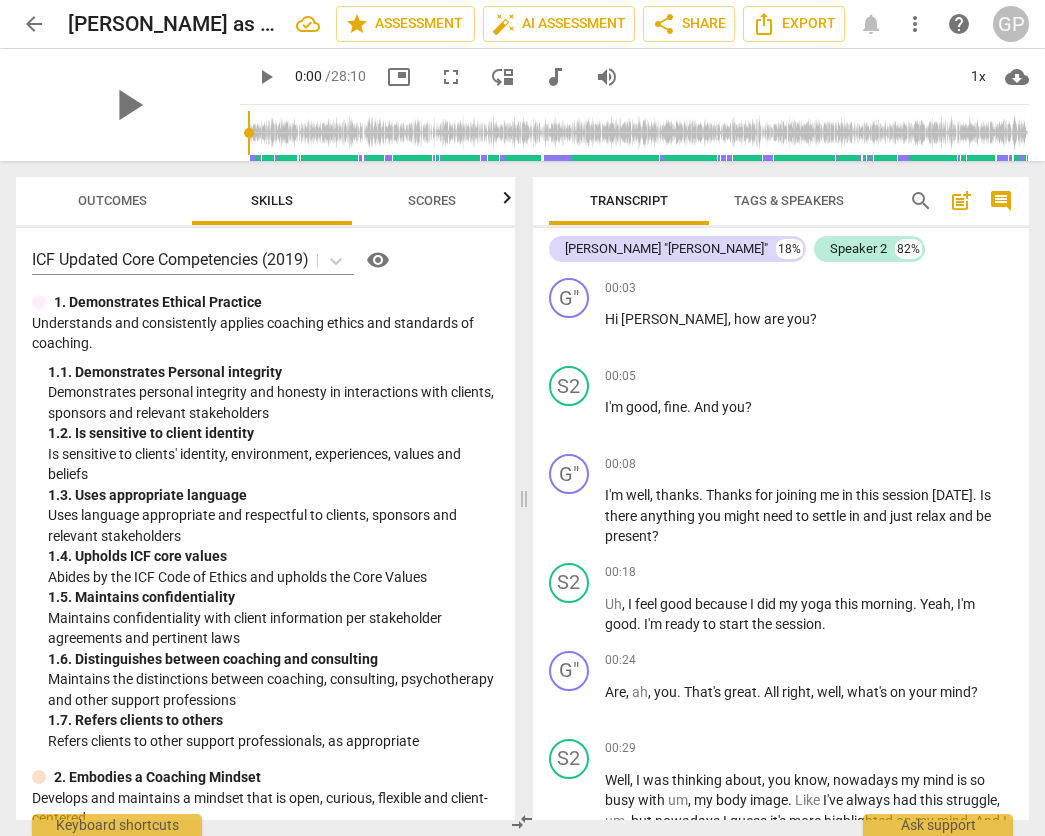 drag, startPoint x: 227, startPoint y: 131, endPoint x: 215, endPoint y: 131, distance: 12 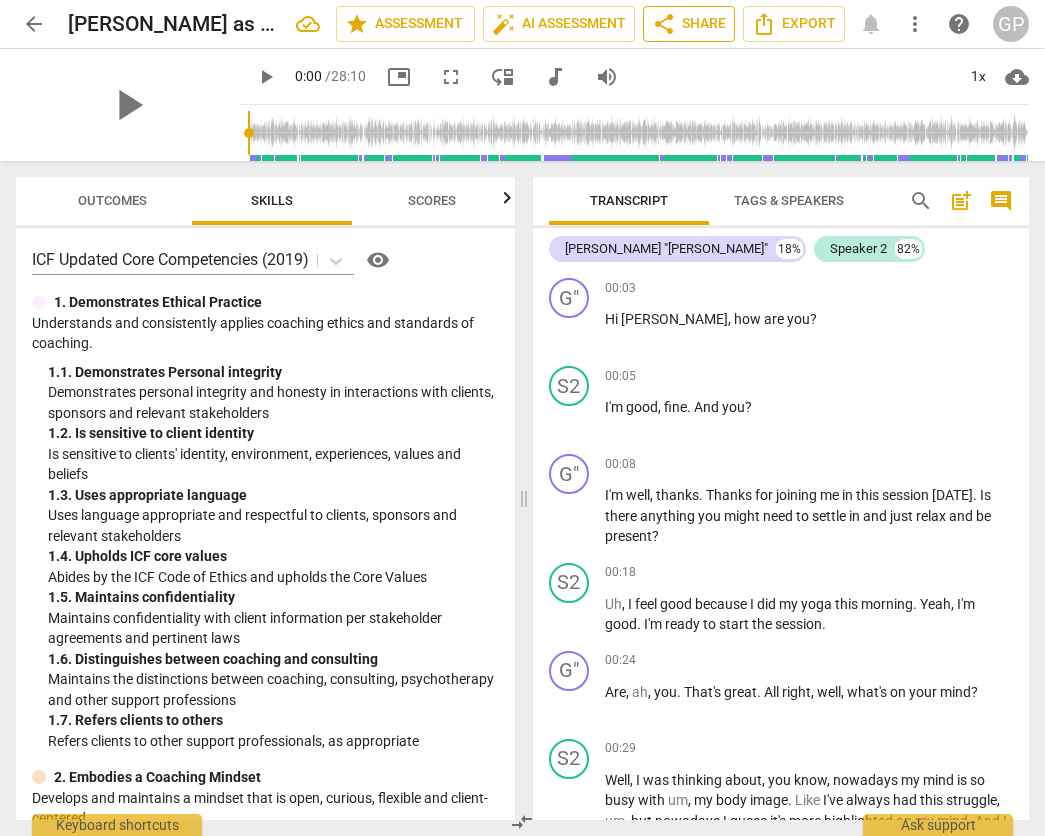 click on "share    Share" at bounding box center [689, 24] 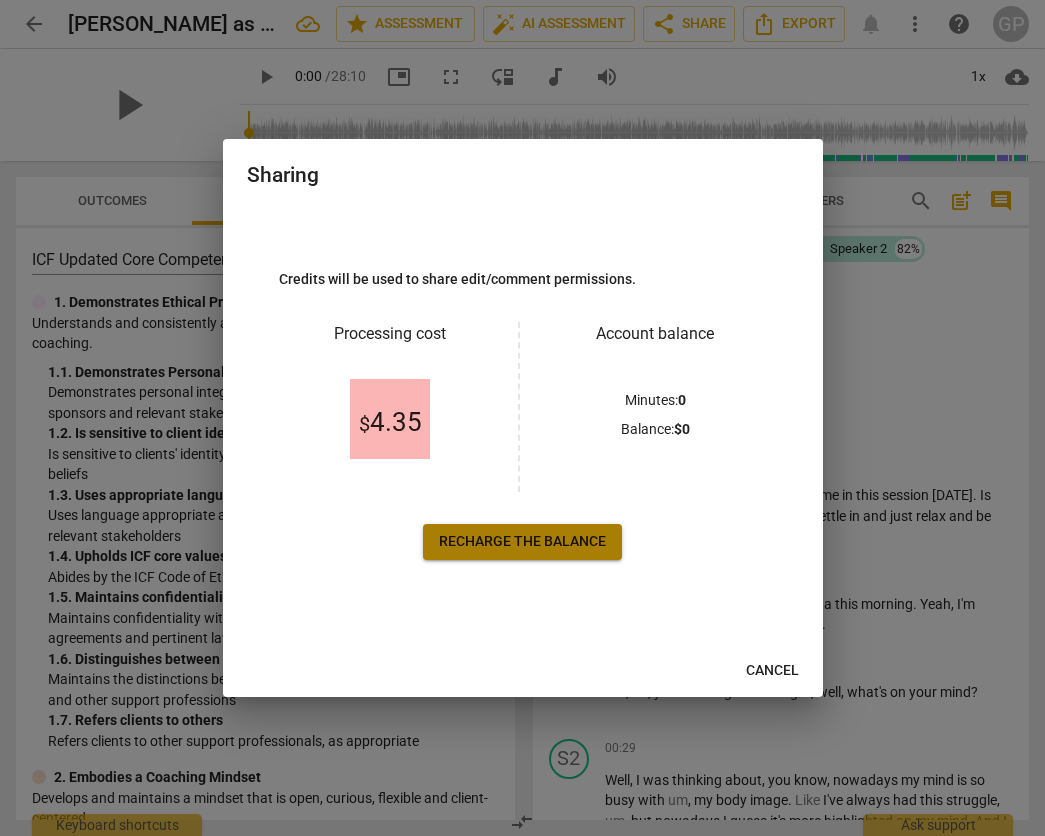 click on "Recharge the balance" at bounding box center (522, 542) 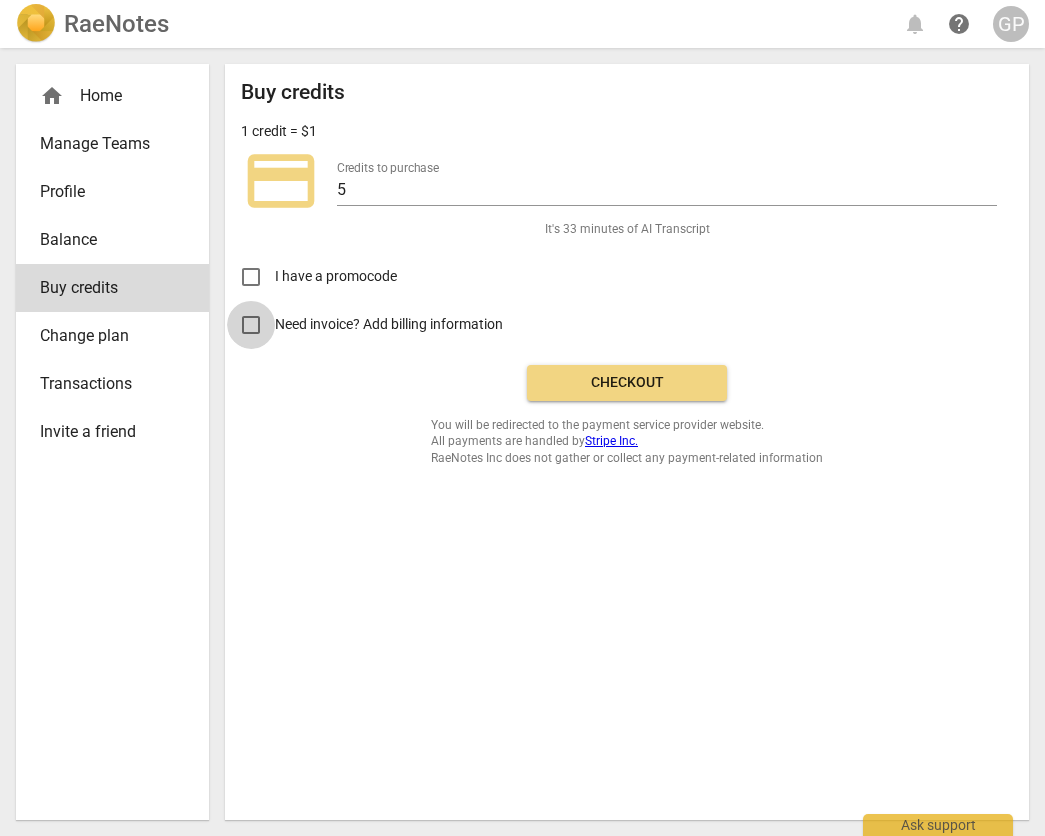 click on "Need invoice? Add billing information" at bounding box center [251, 325] 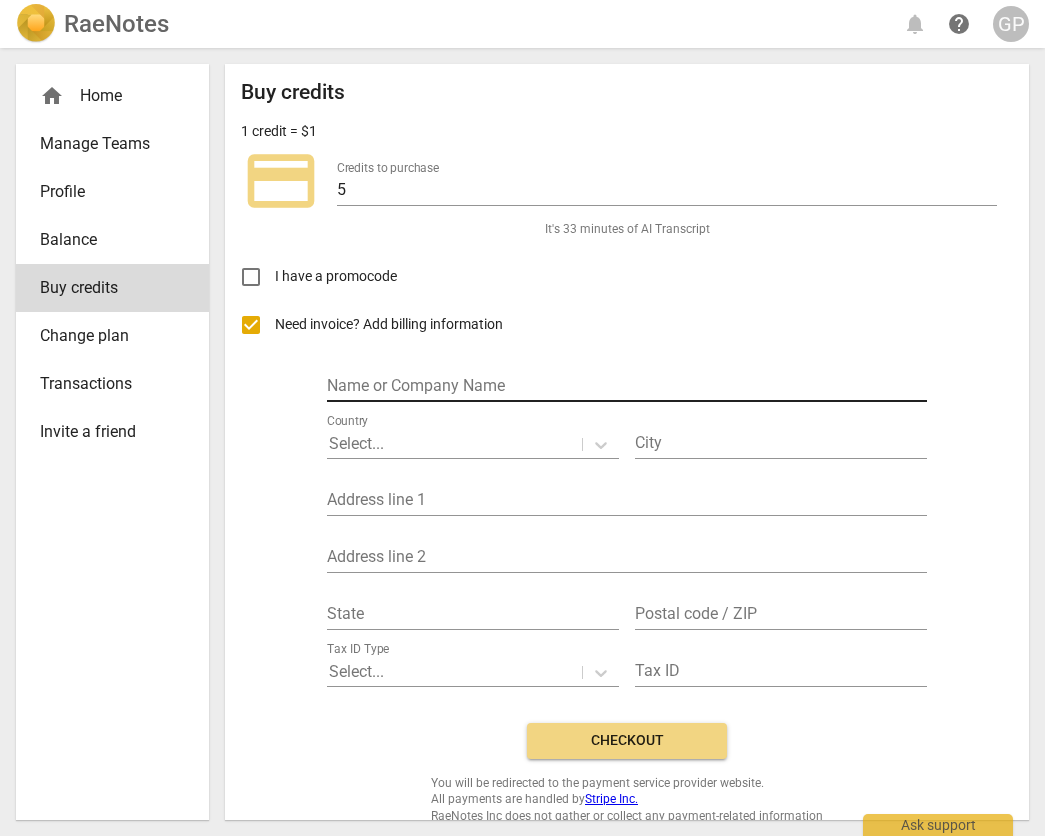 click at bounding box center (627, 387) 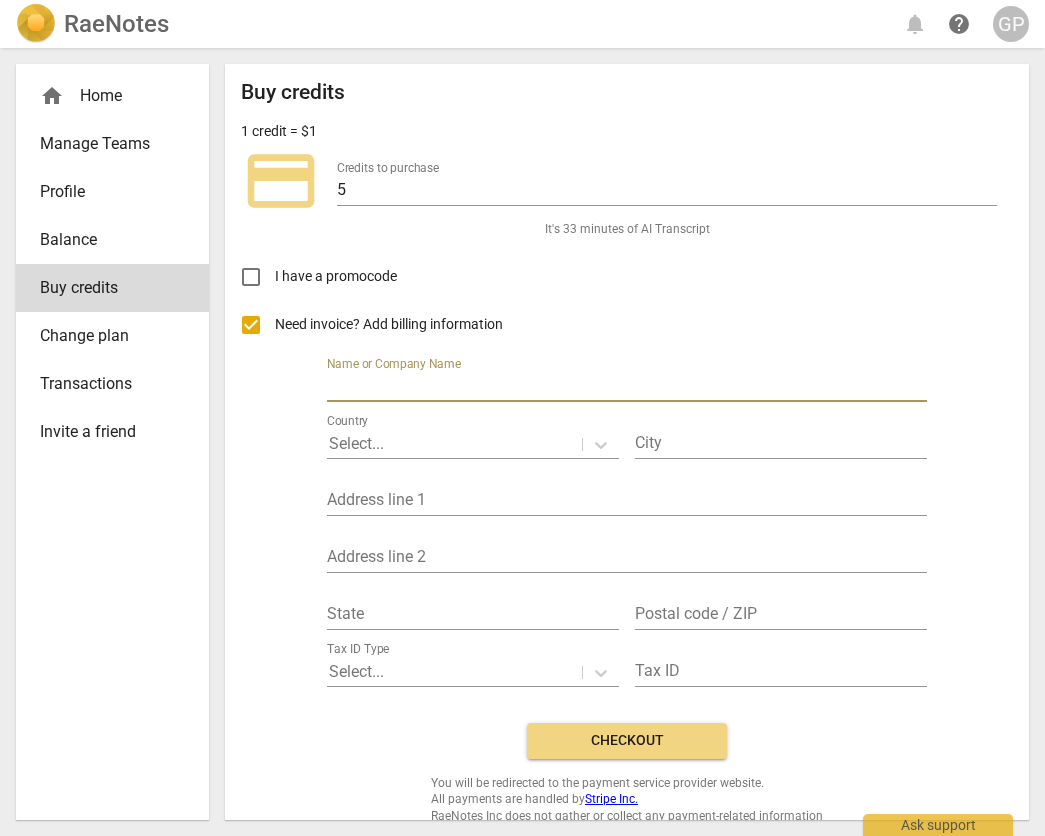 type on "Gudrun Maria Pierce" 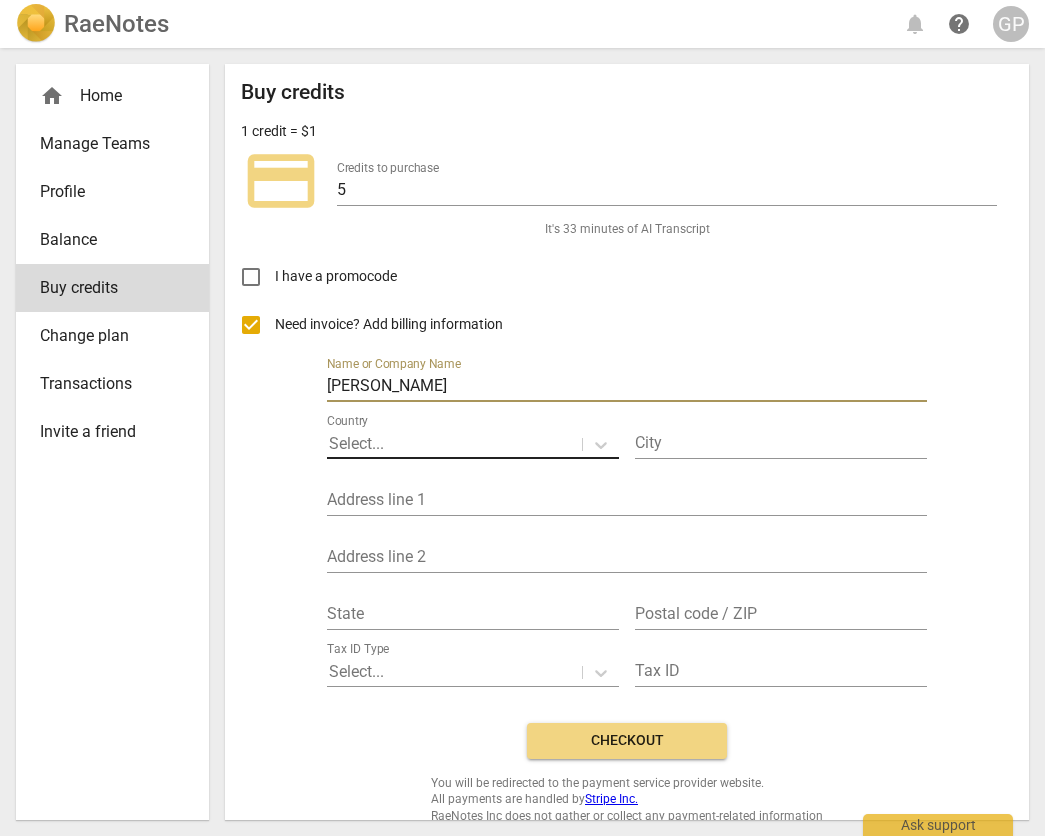 click on "Select..." at bounding box center [356, 443] 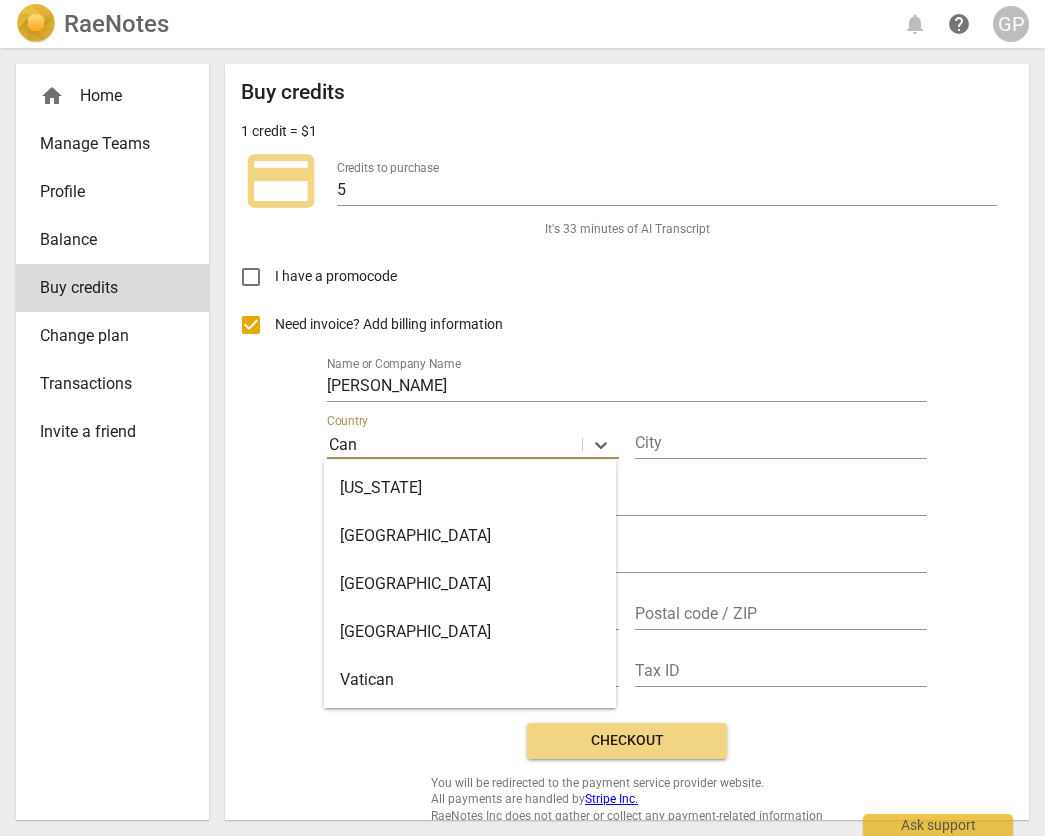 type on "Canada" 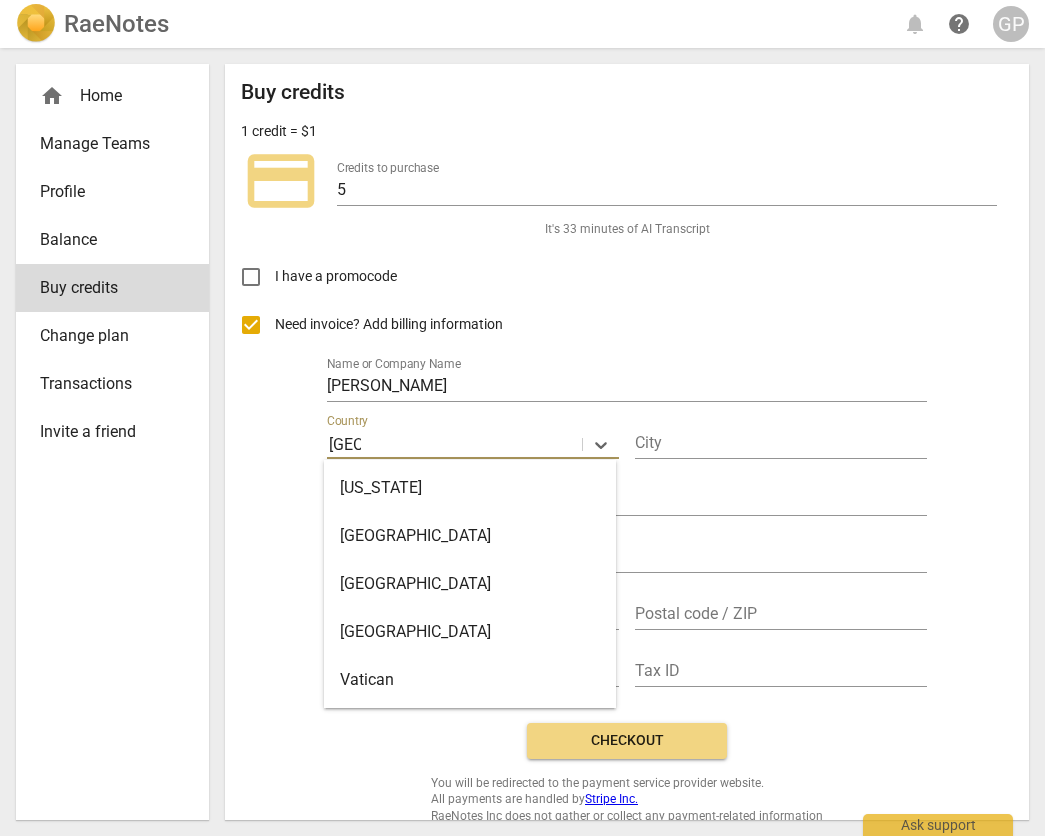 type 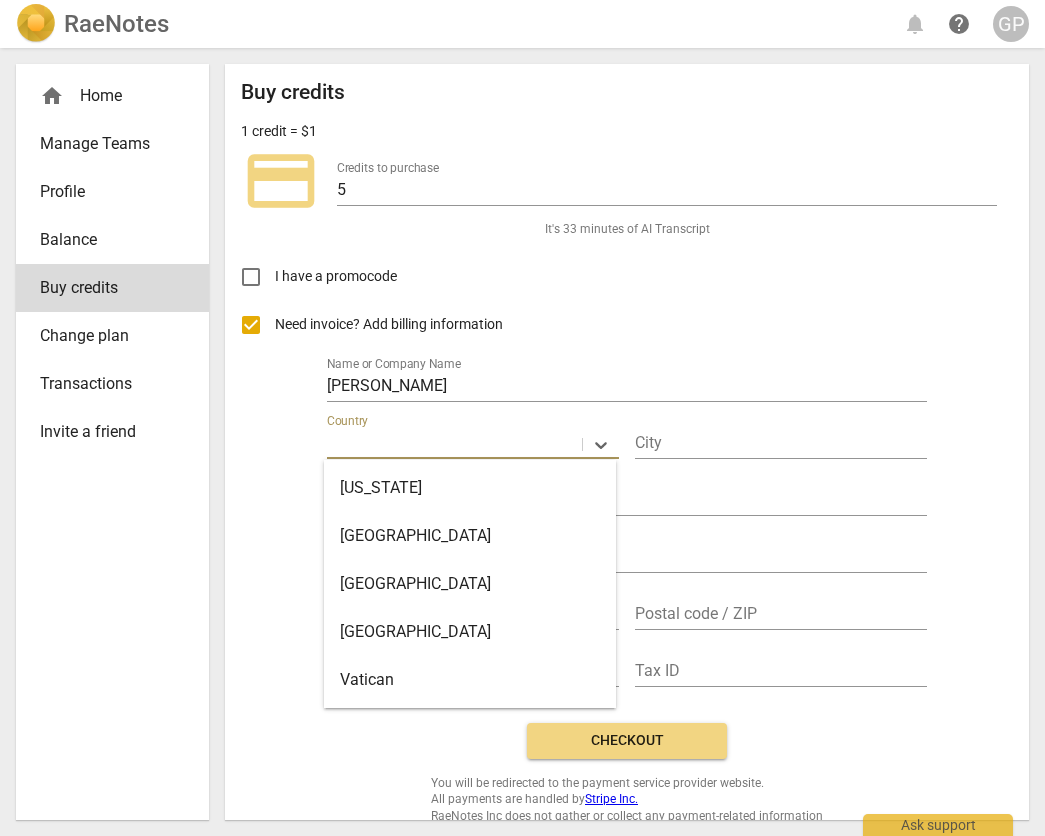 type on "Carrying Place" 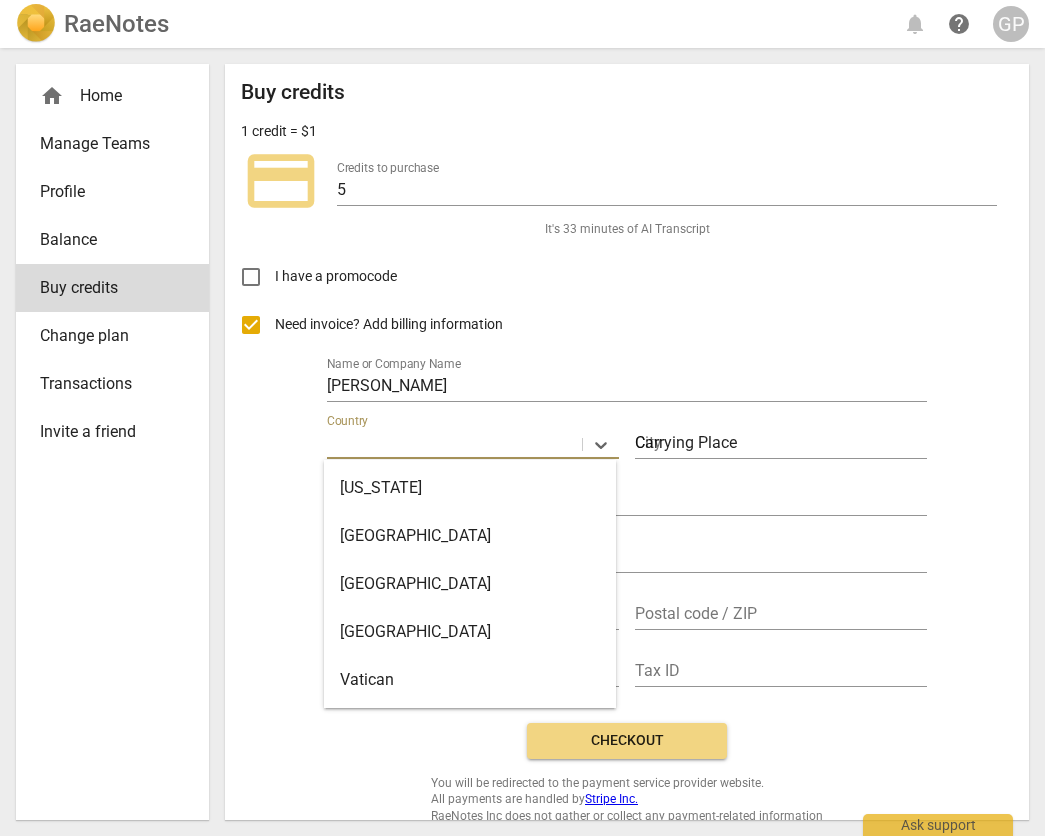 type on "1650 County Road 3" 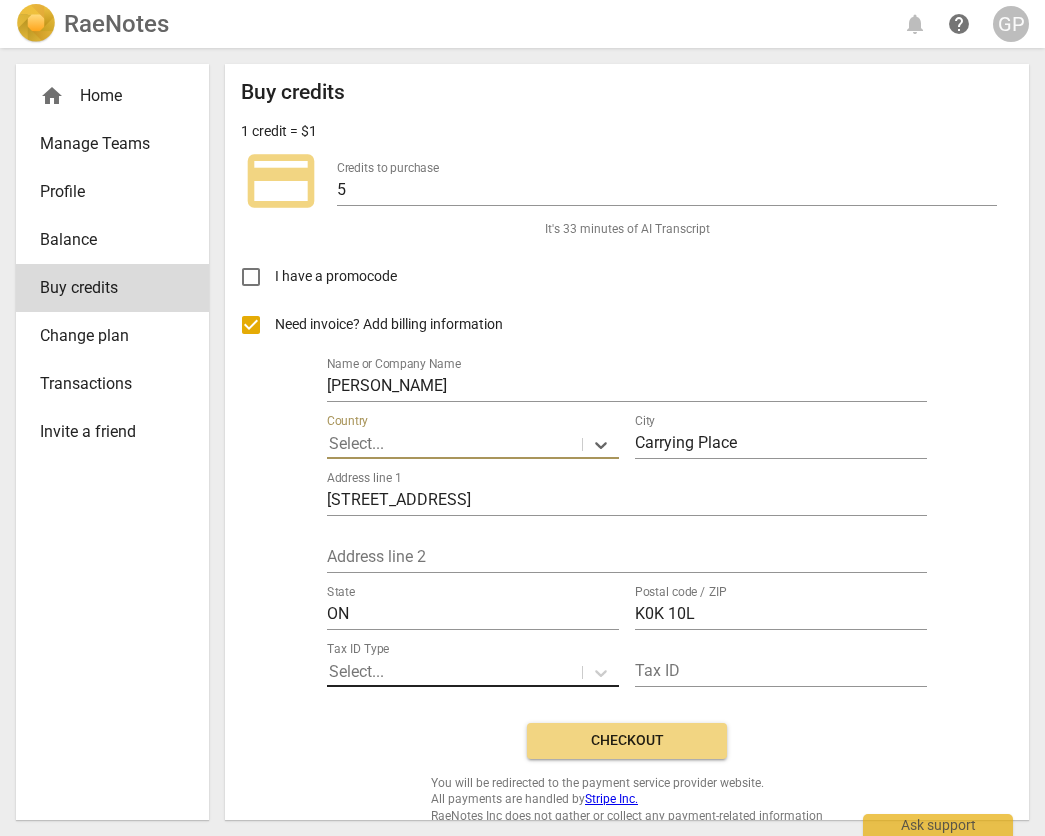 scroll, scrollTop: 20, scrollLeft: 0, axis: vertical 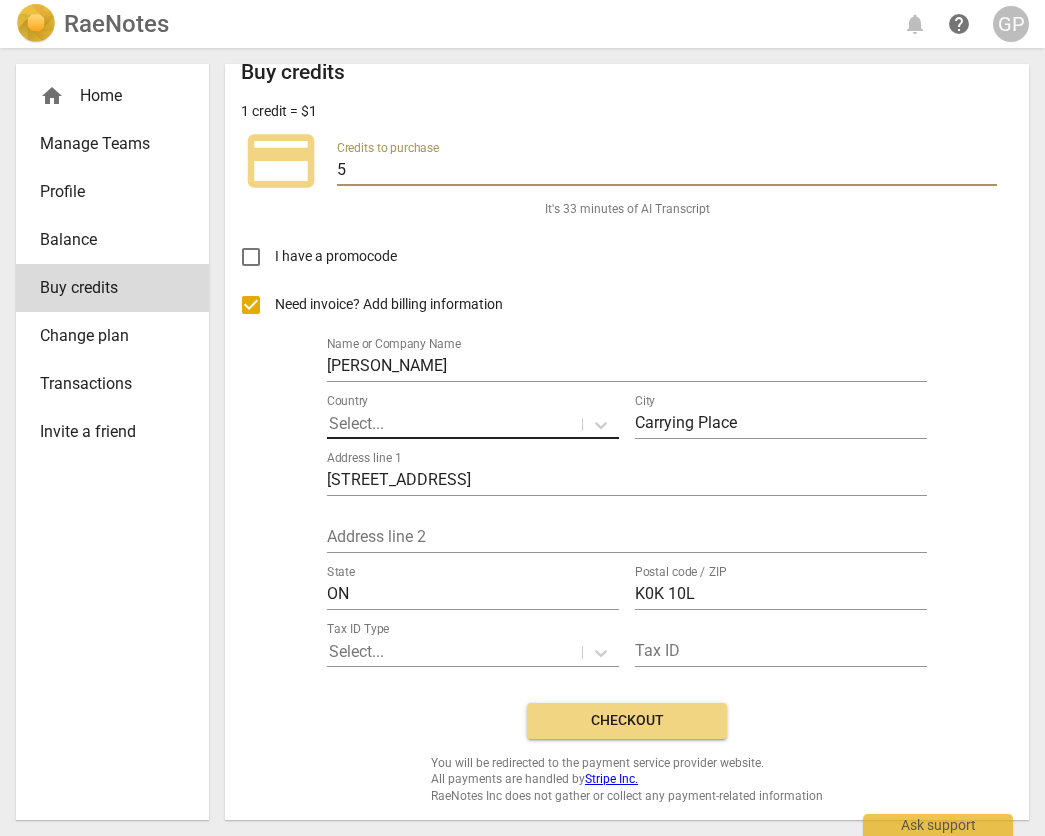 click on "5" at bounding box center (667, 171) 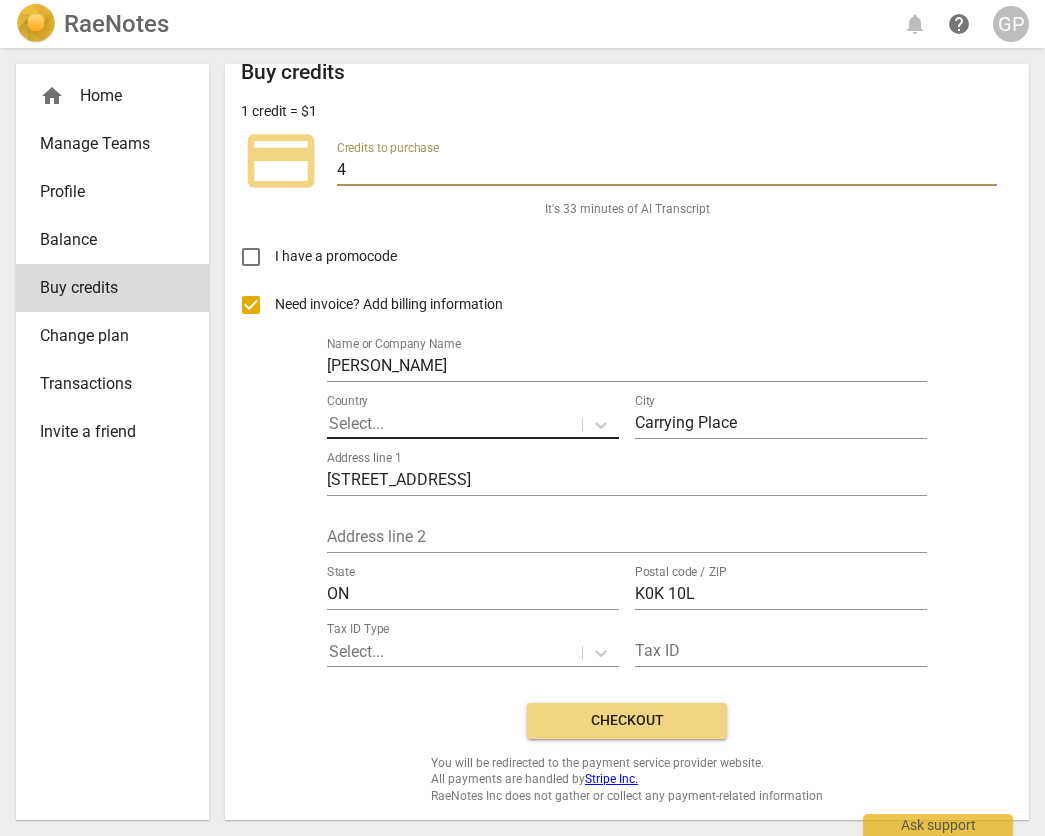 click on "4" at bounding box center [667, 171] 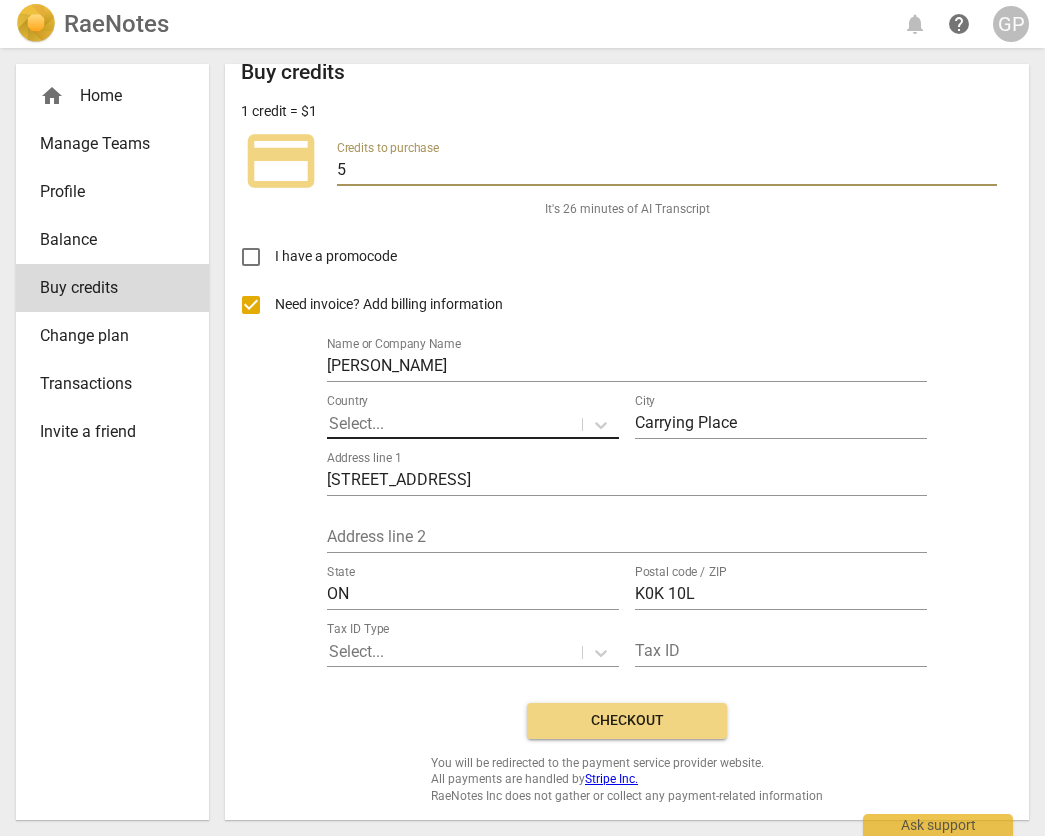 click on "5" at bounding box center (667, 171) 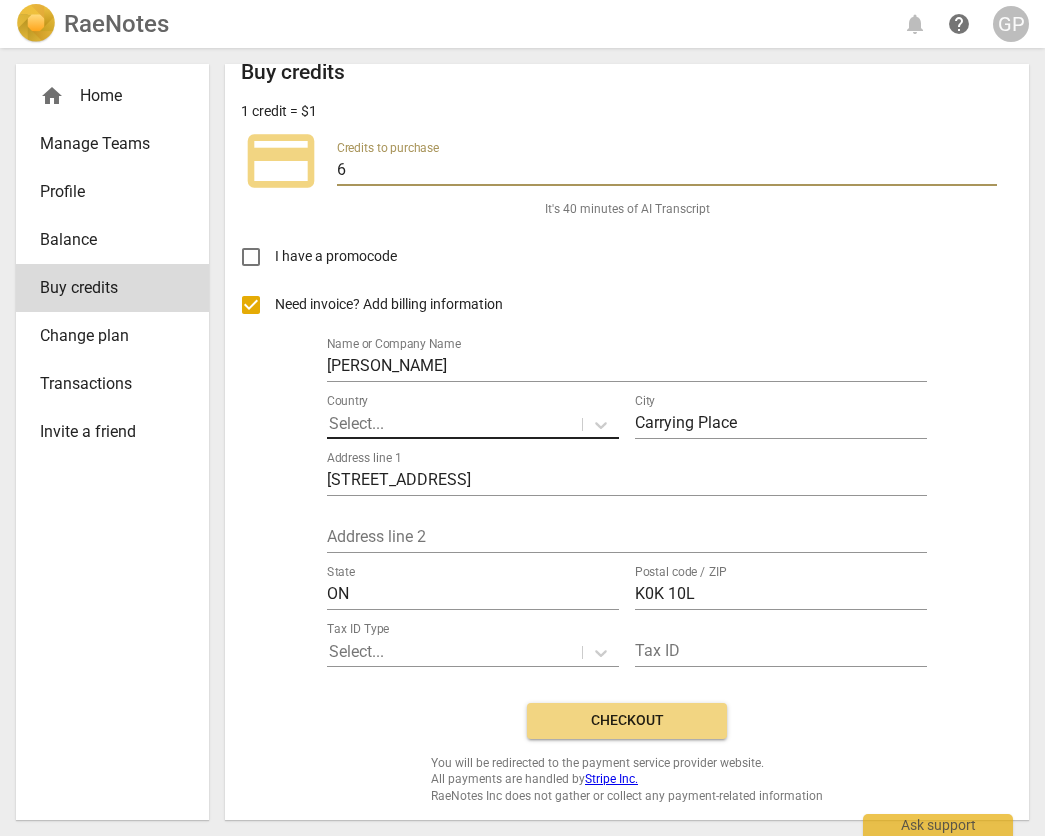 click on "6" at bounding box center (667, 171) 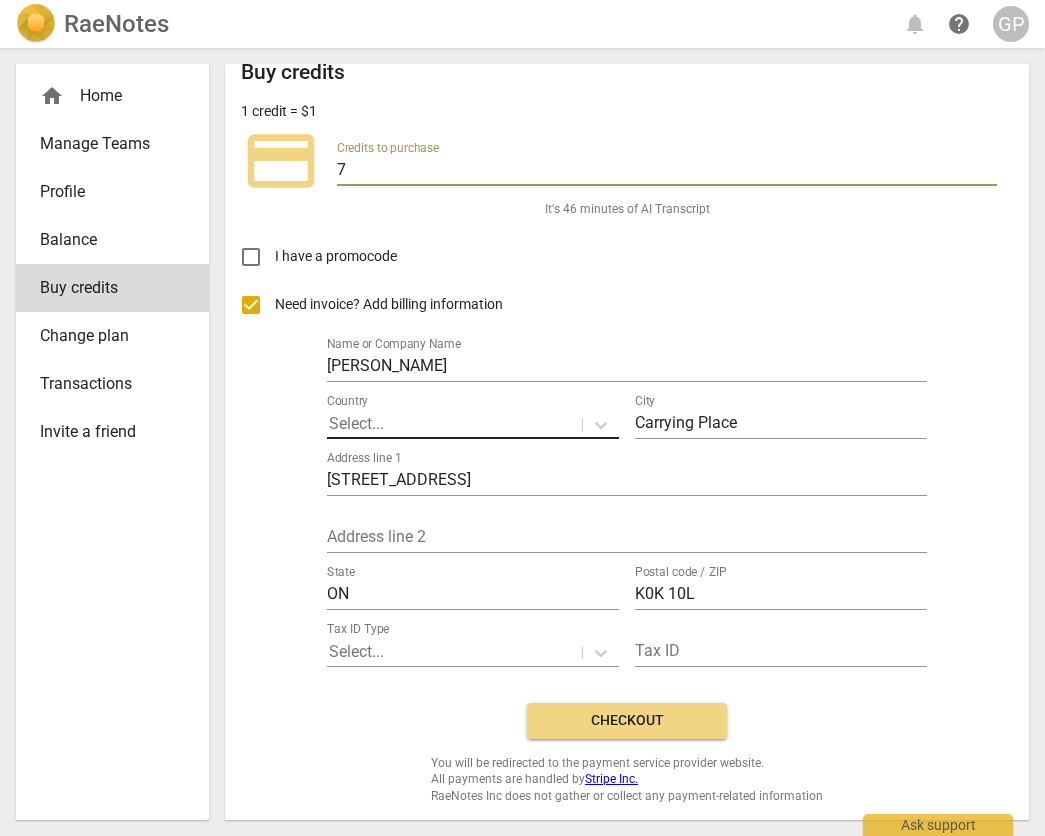 click on "7" at bounding box center (667, 171) 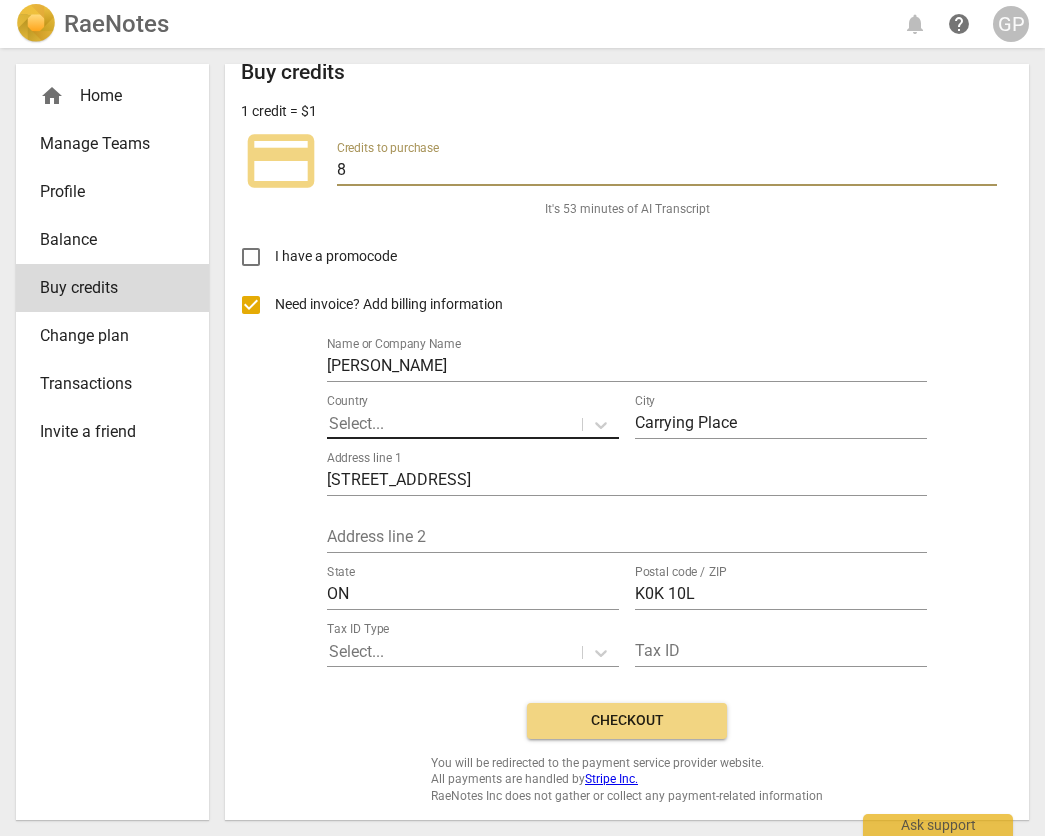 click on "8" at bounding box center [667, 171] 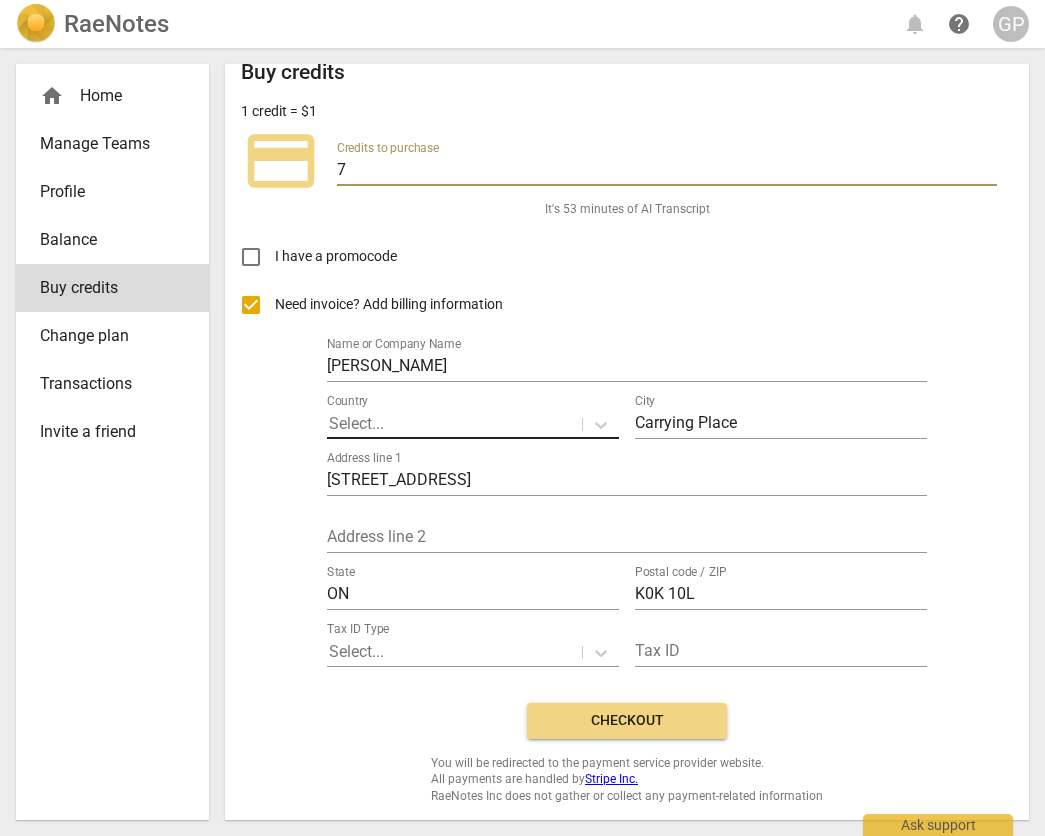 click on "7" at bounding box center [667, 171] 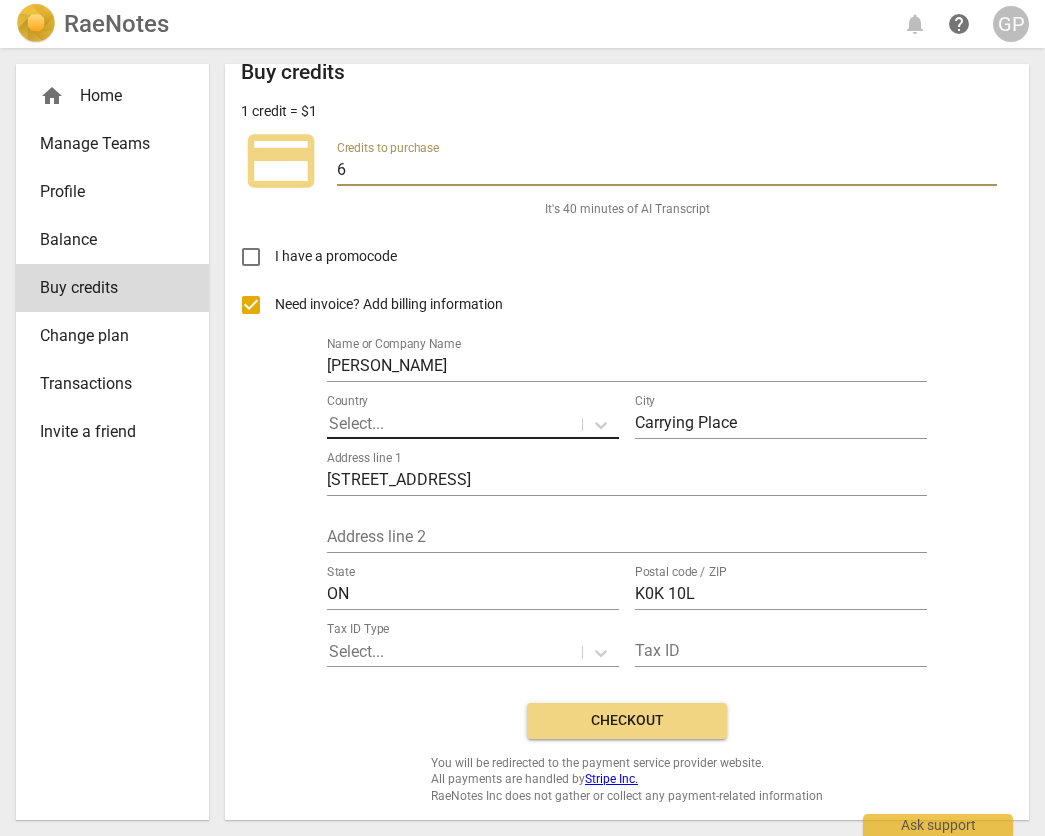 click on "6" at bounding box center (667, 171) 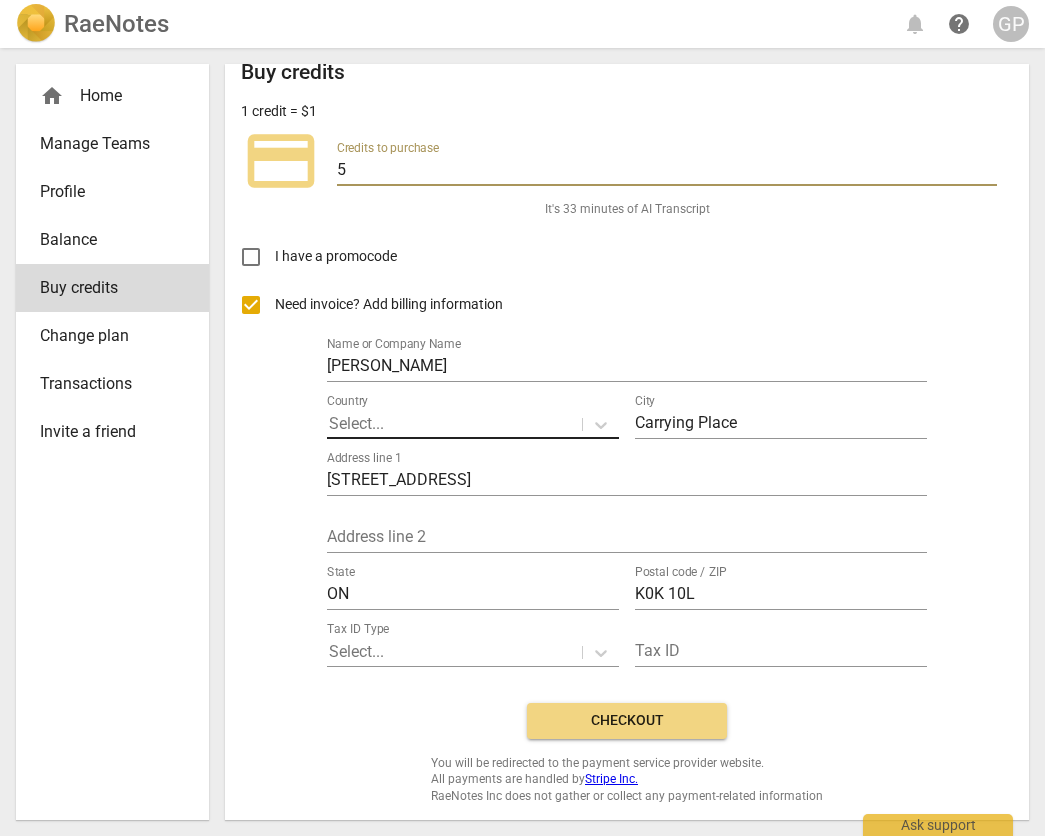 click on "5" at bounding box center (667, 171) 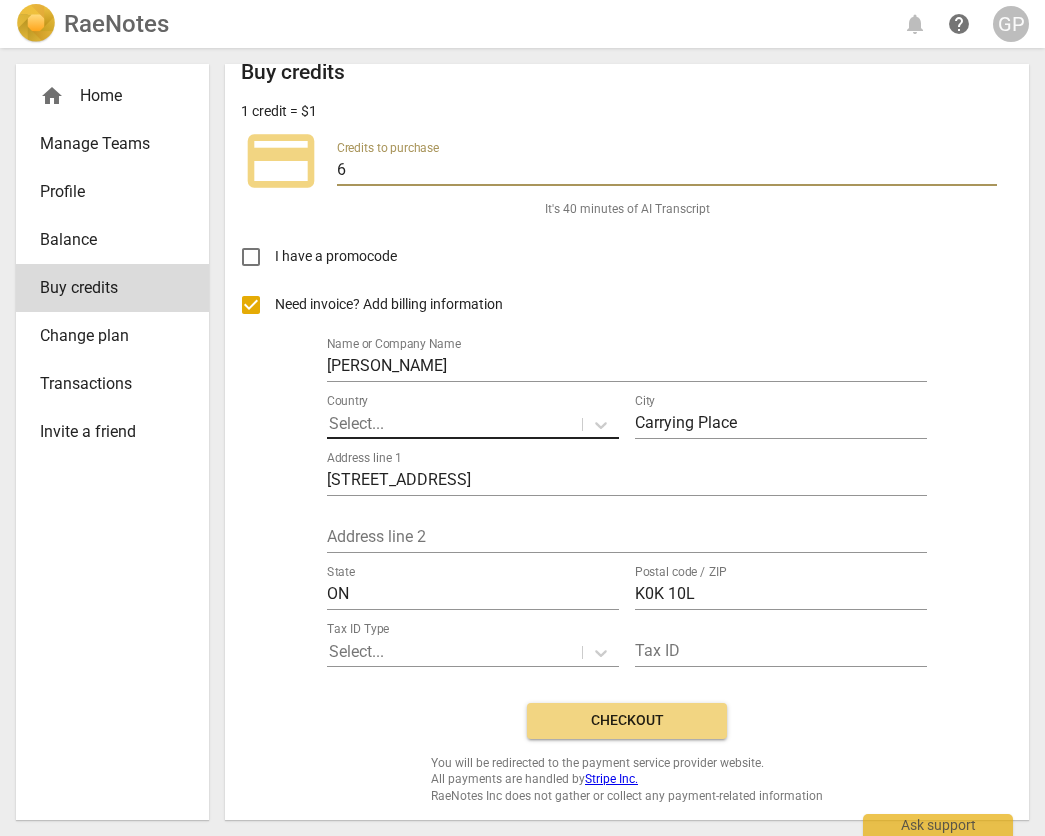 click on "6" at bounding box center [667, 171] 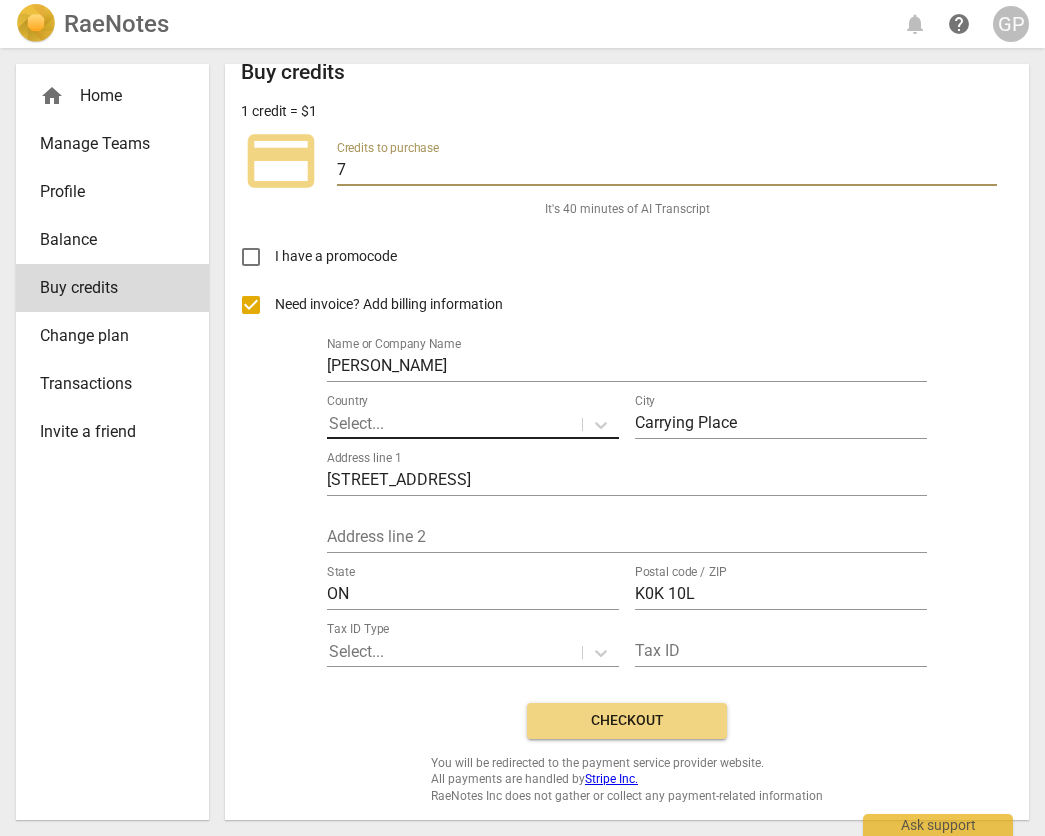 click on "7" at bounding box center (667, 171) 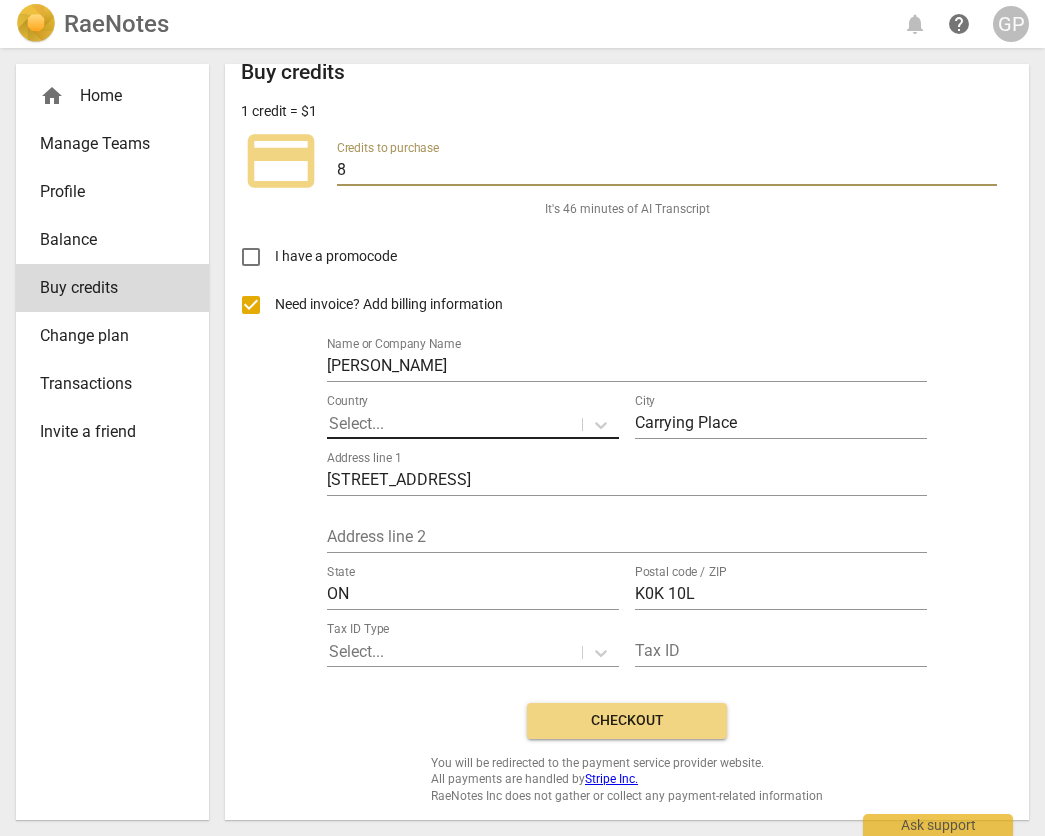click on "8" at bounding box center [667, 171] 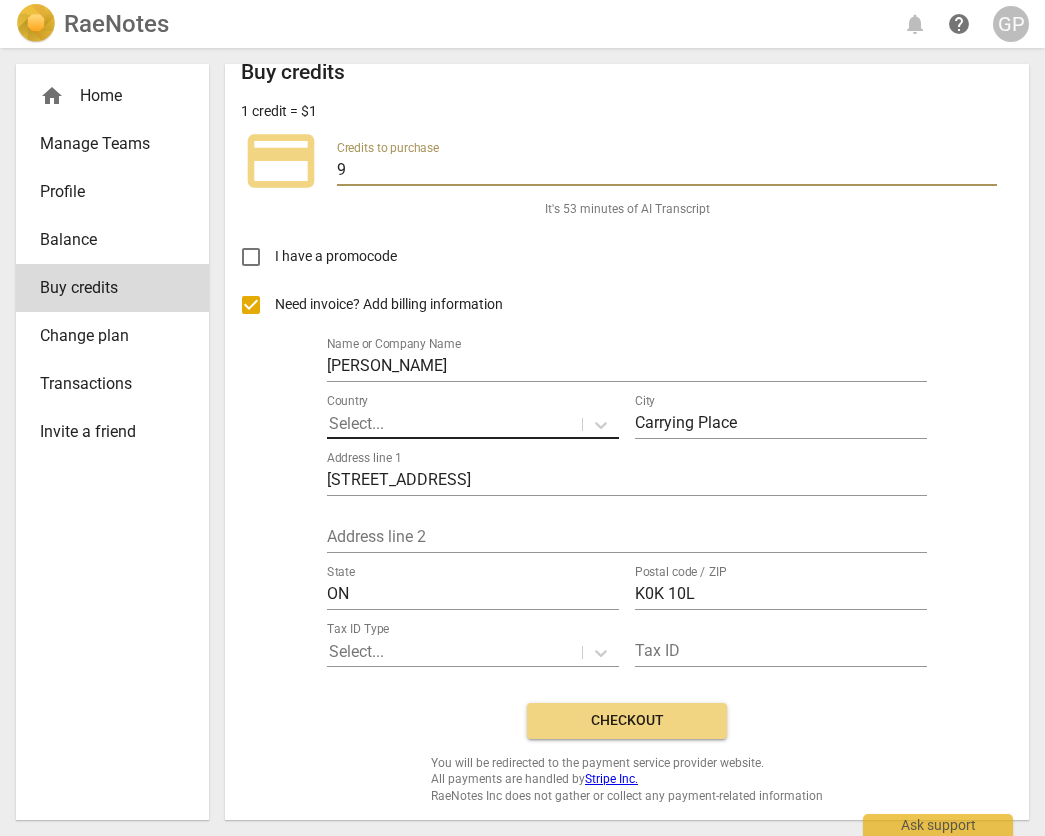 click on "9" at bounding box center (667, 171) 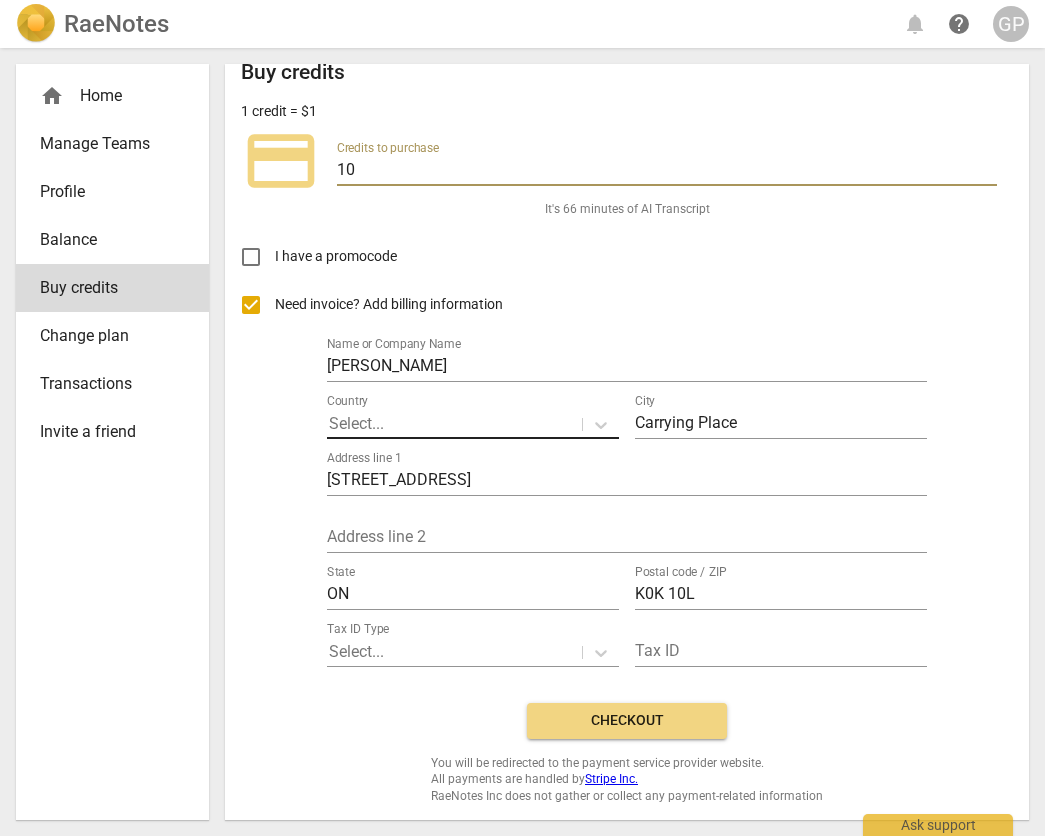 click on "10" at bounding box center (667, 171) 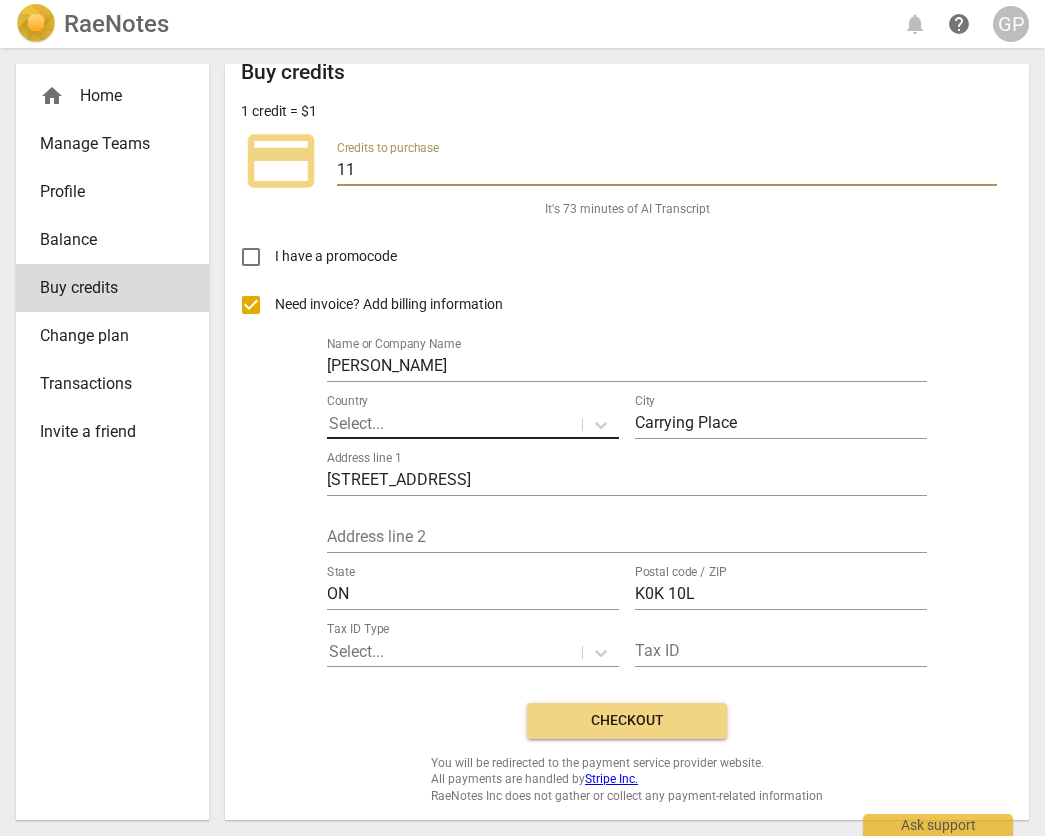 click on "11" at bounding box center (667, 171) 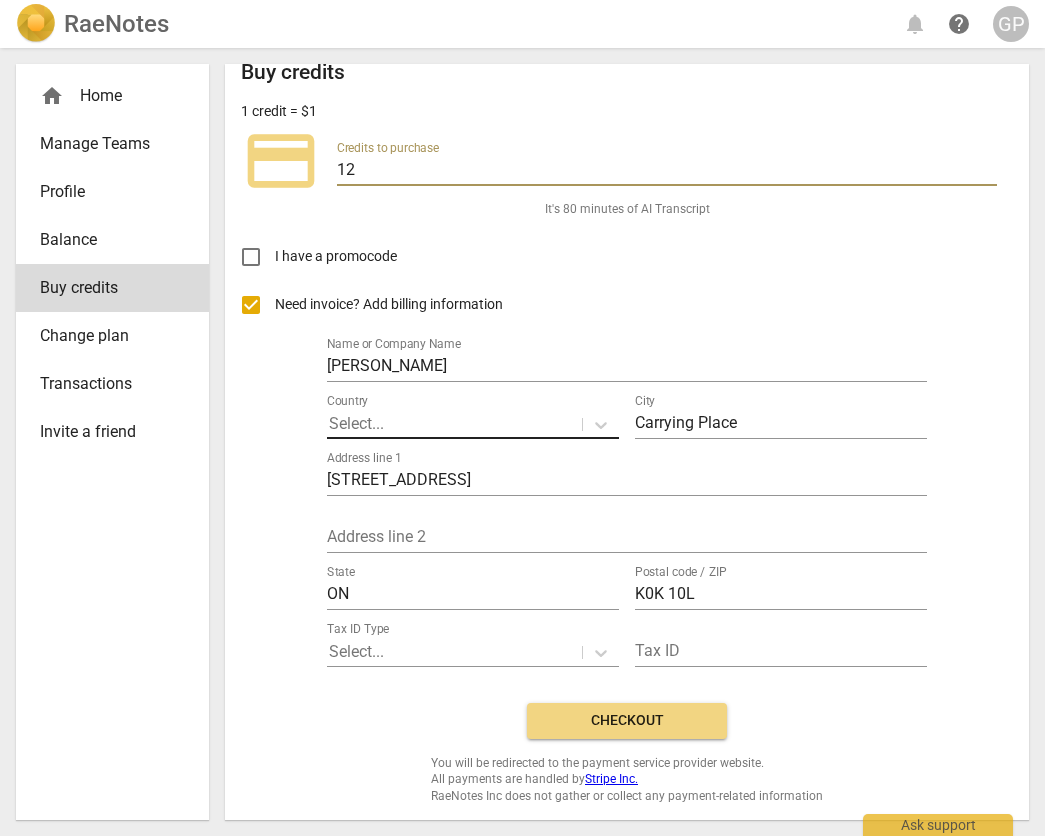 click on "12" at bounding box center [667, 171] 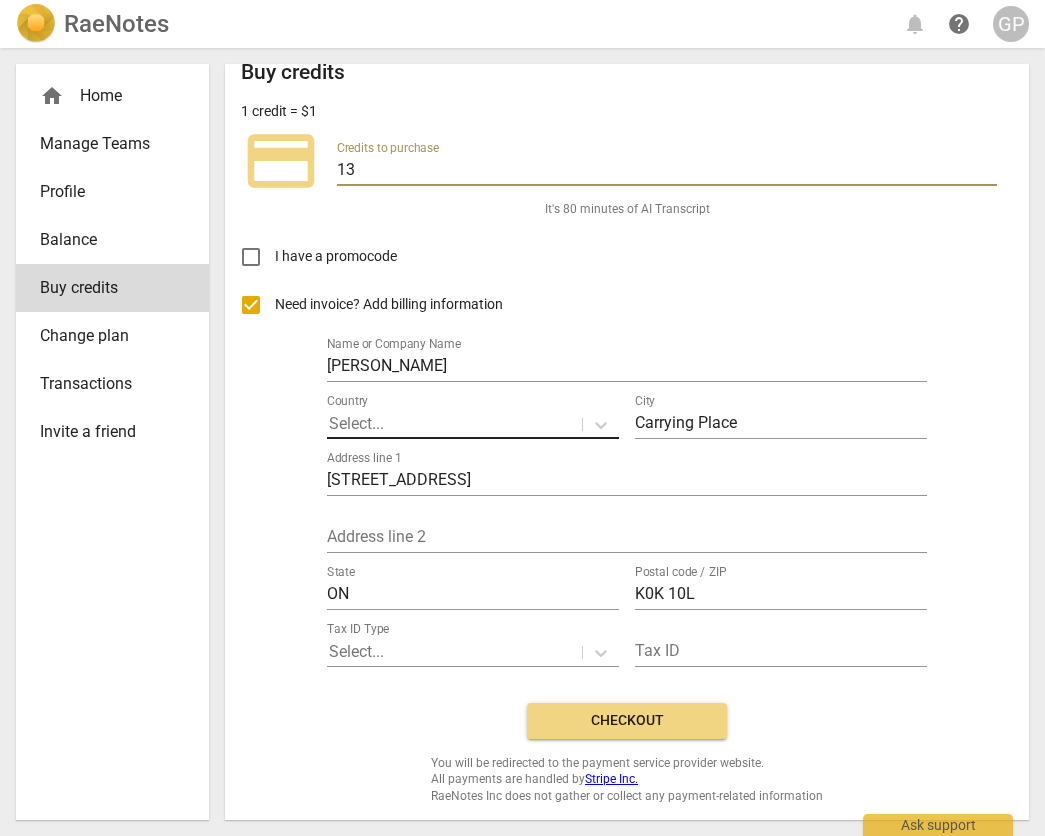 click on "13" at bounding box center (667, 171) 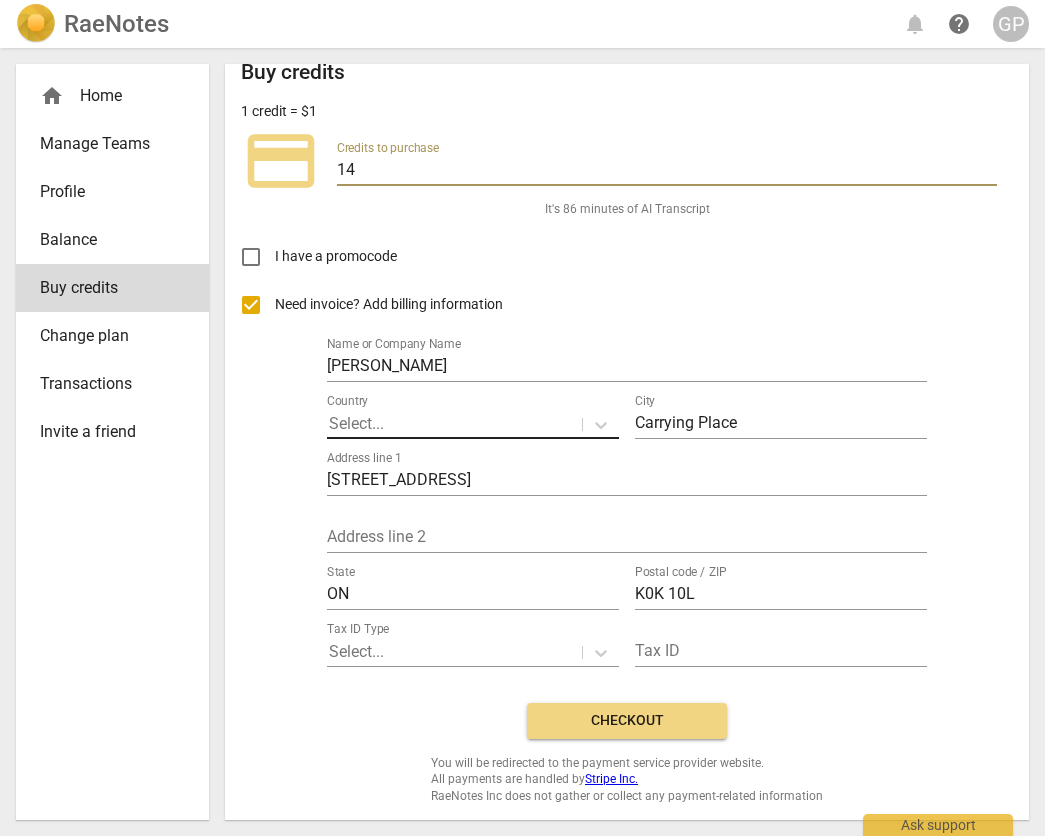 click on "14" at bounding box center (667, 171) 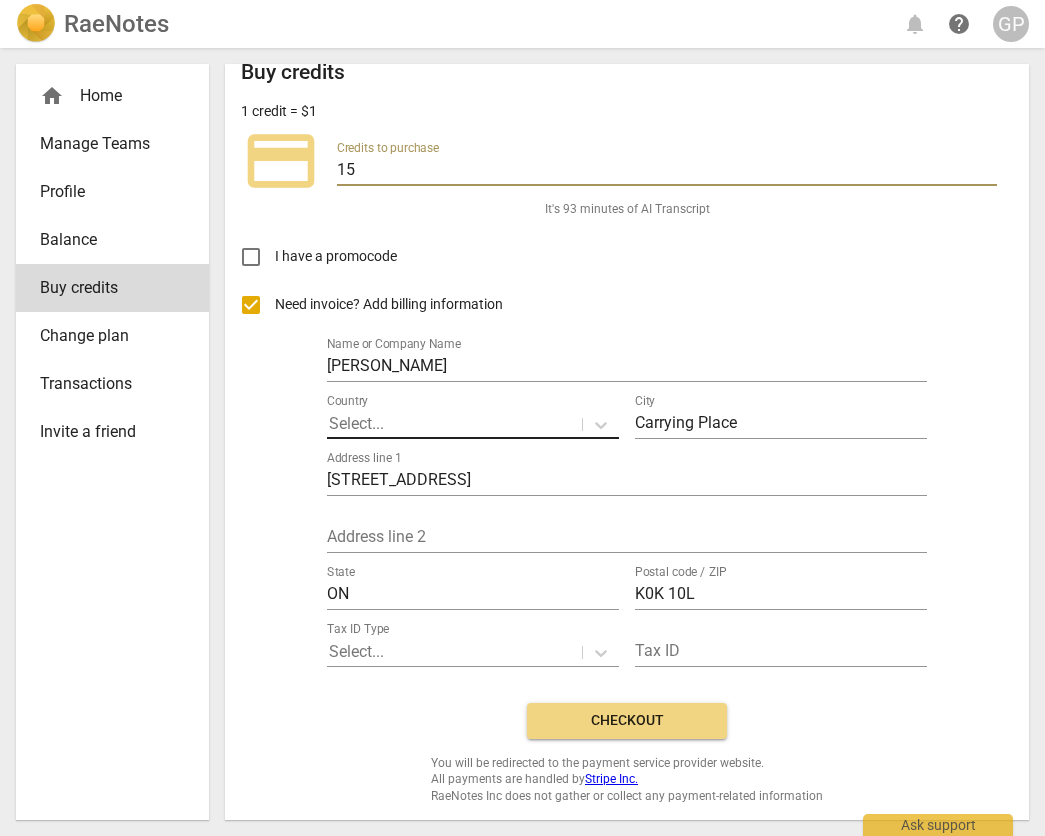 click on "15" at bounding box center (667, 171) 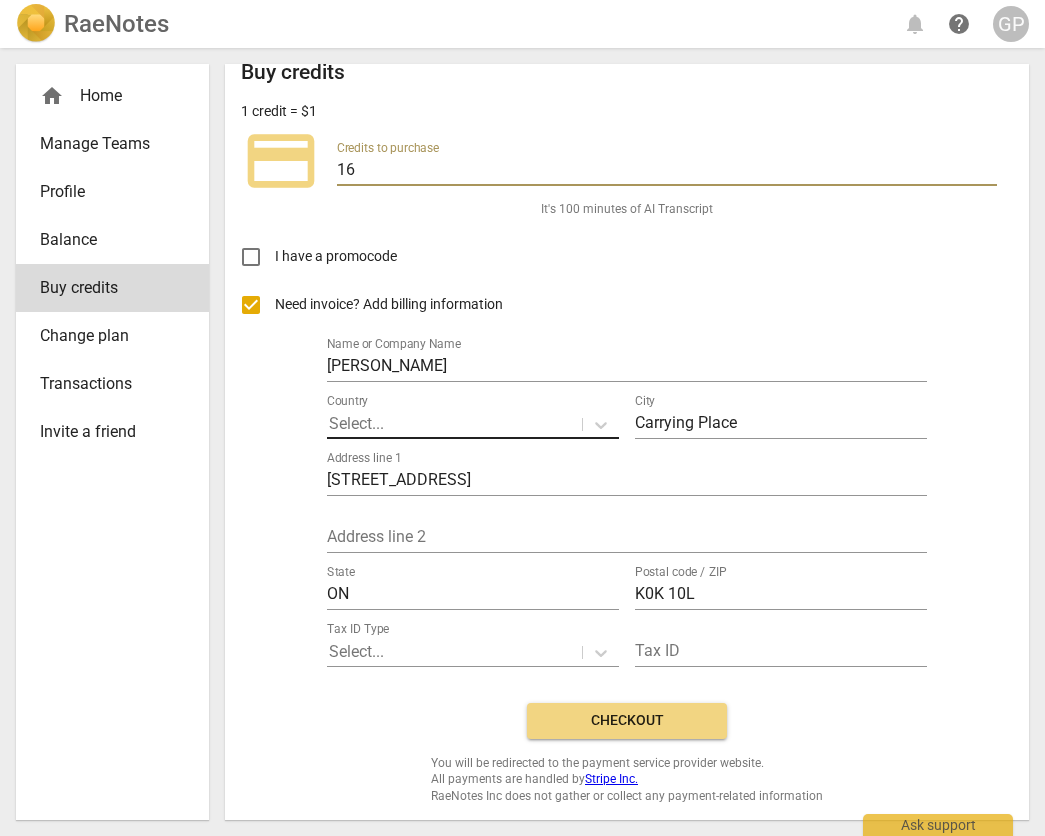 click on "16" at bounding box center [667, 171] 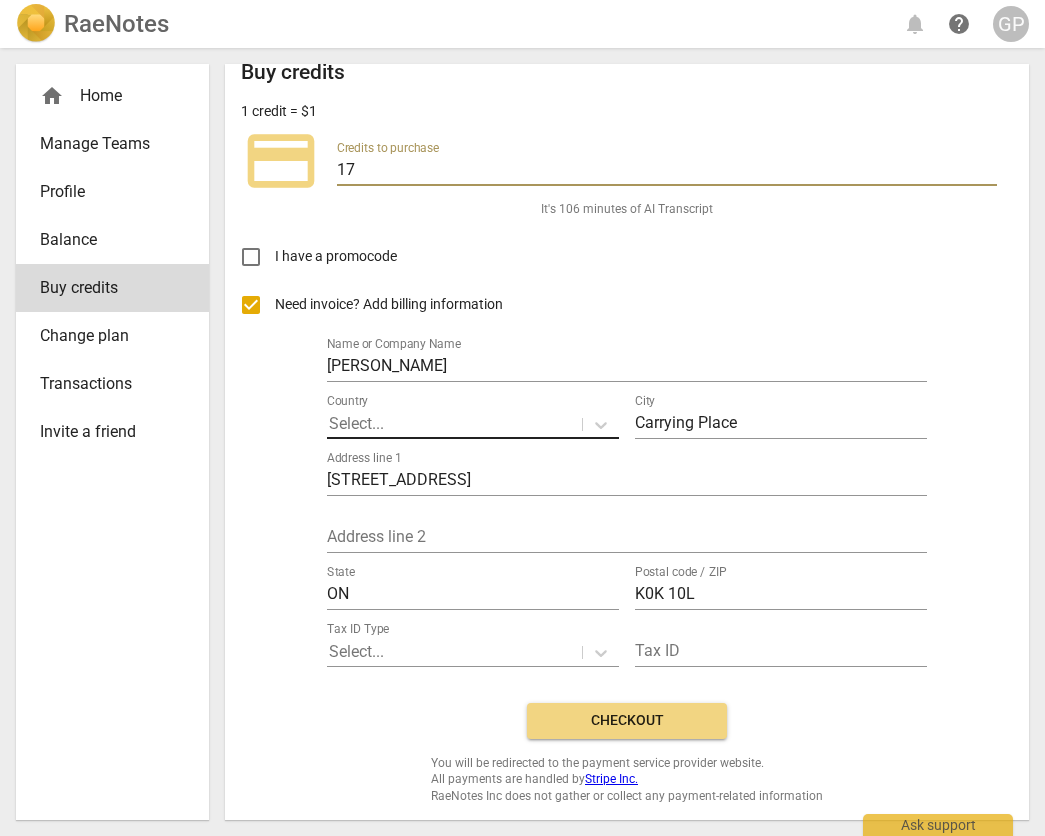 click on "17" at bounding box center [667, 171] 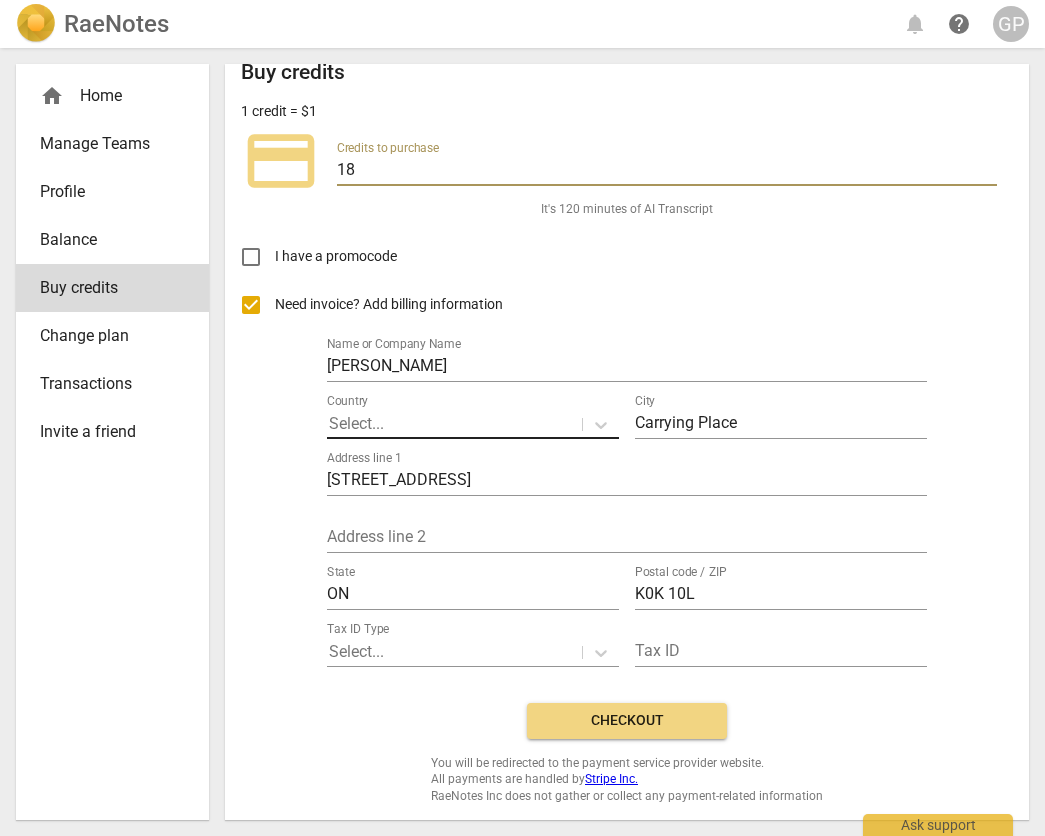 click on "18" at bounding box center (667, 171) 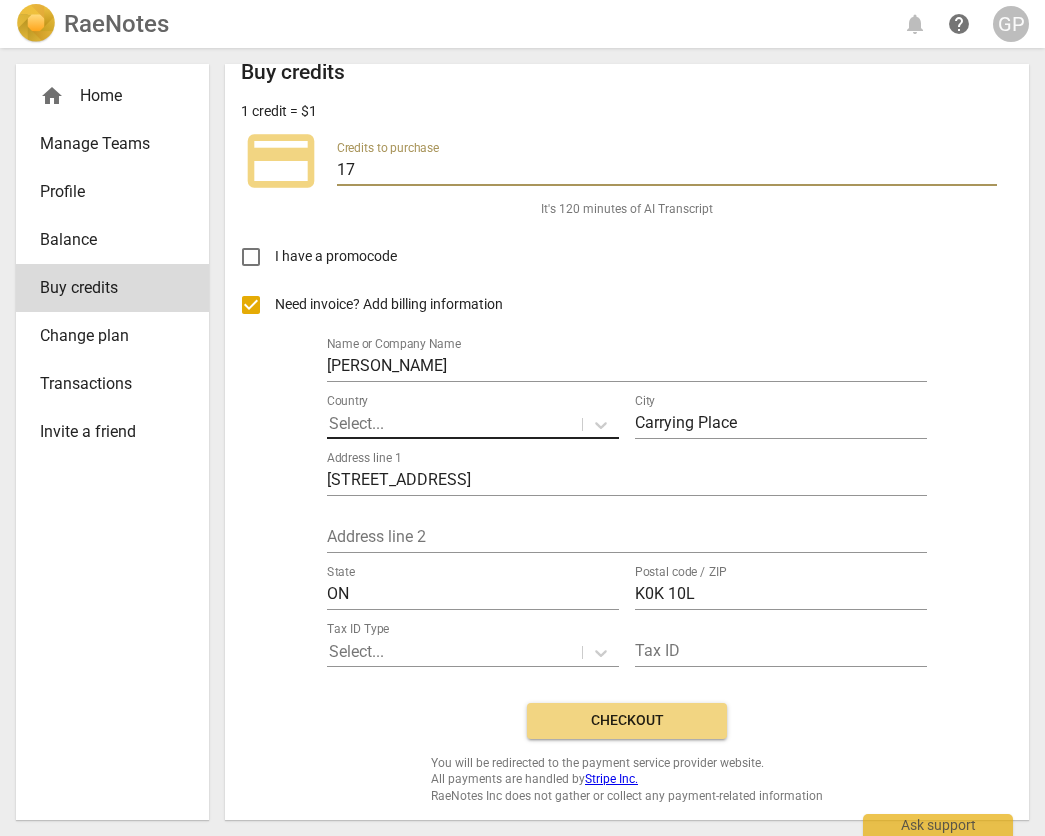 click on "17" at bounding box center (667, 171) 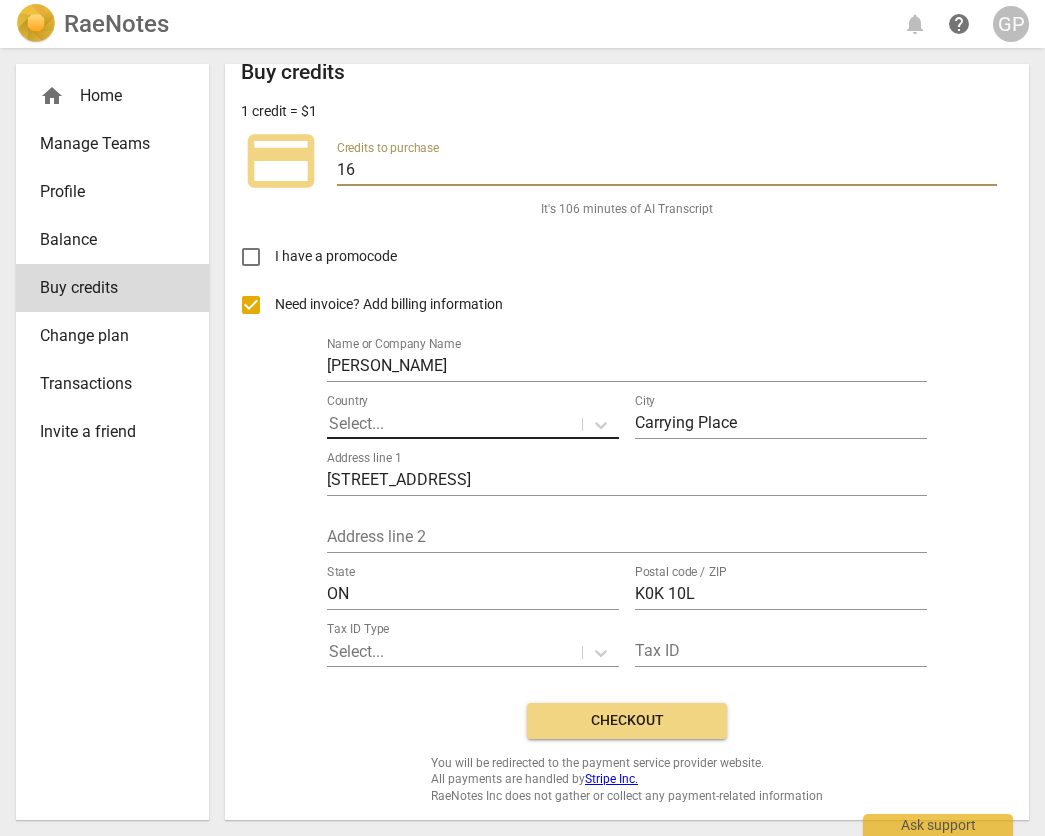 click on "16" at bounding box center (667, 171) 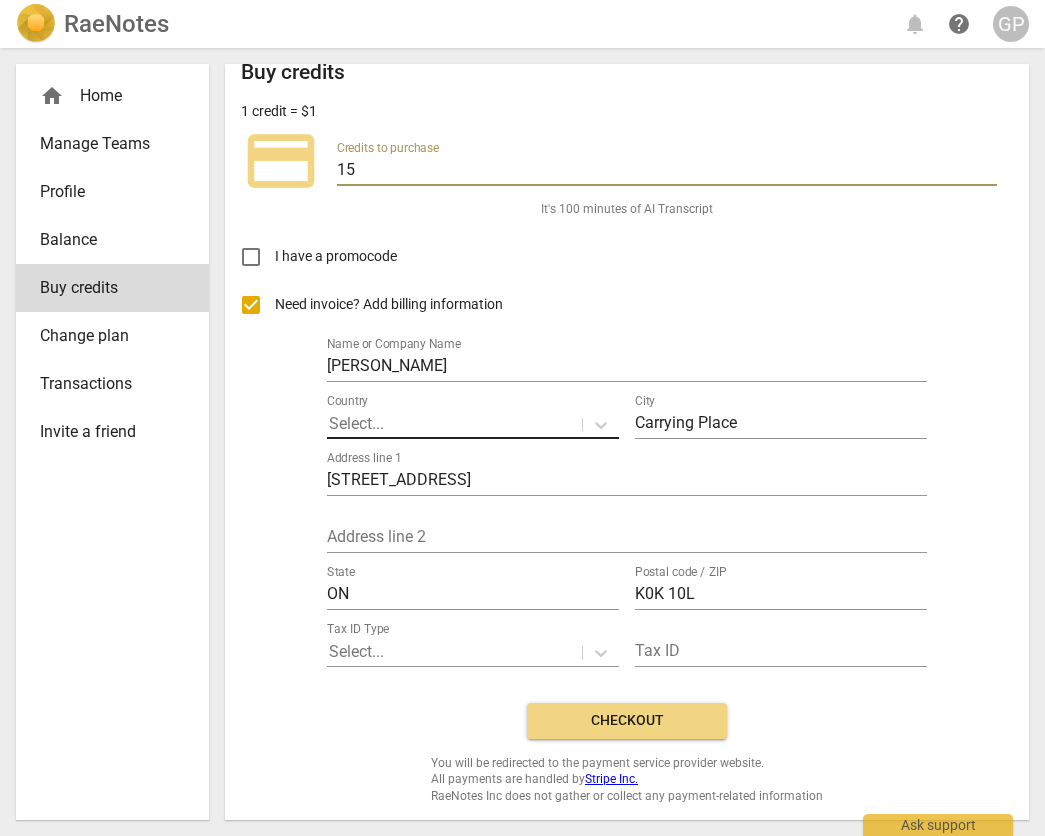 click on "15" at bounding box center [667, 171] 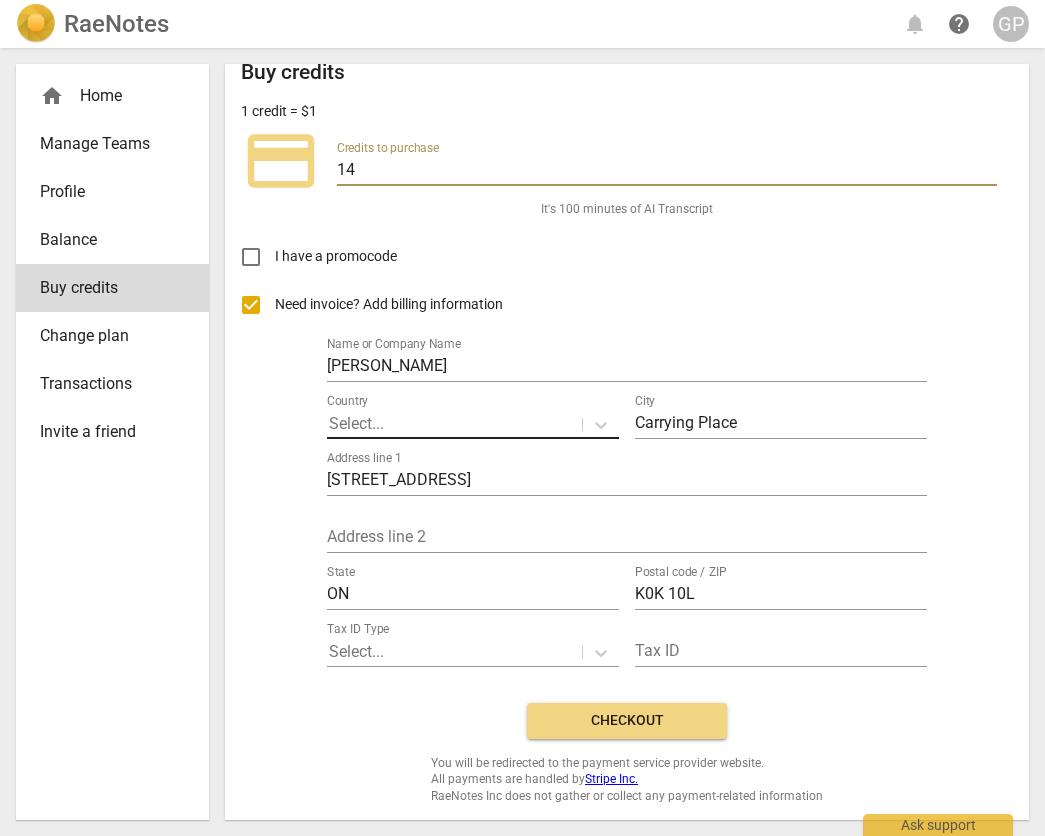 click on "14" at bounding box center (667, 171) 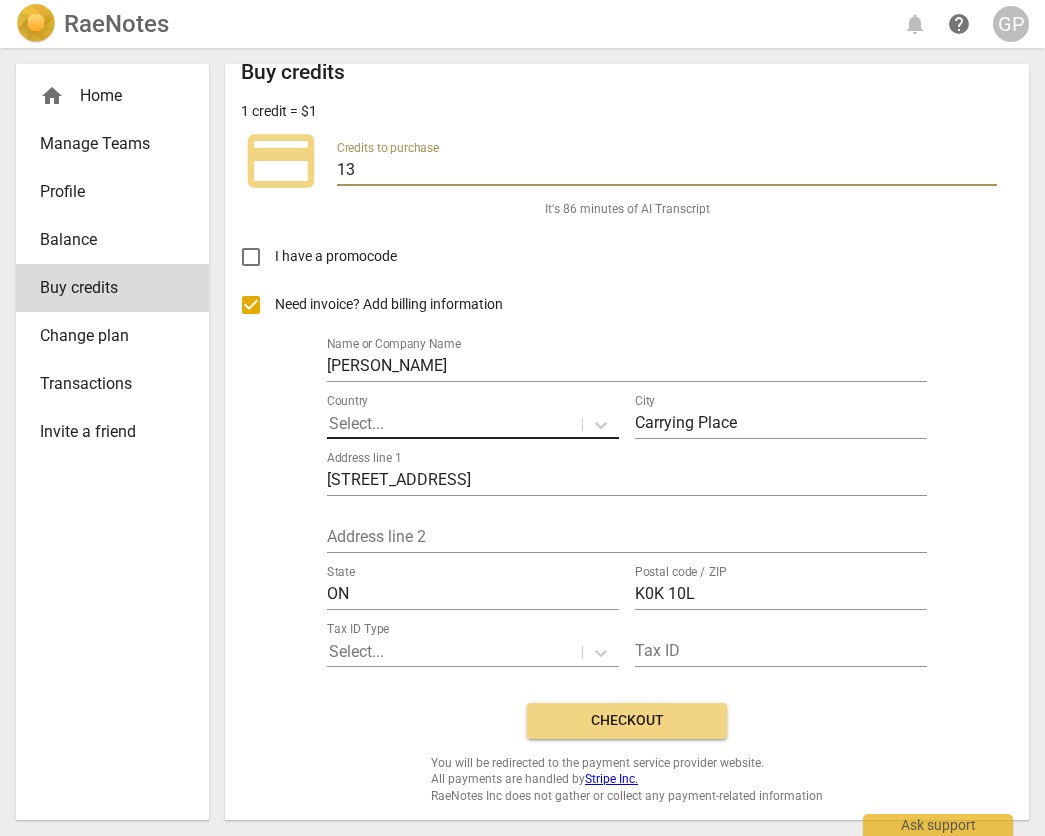 click on "13" at bounding box center [667, 171] 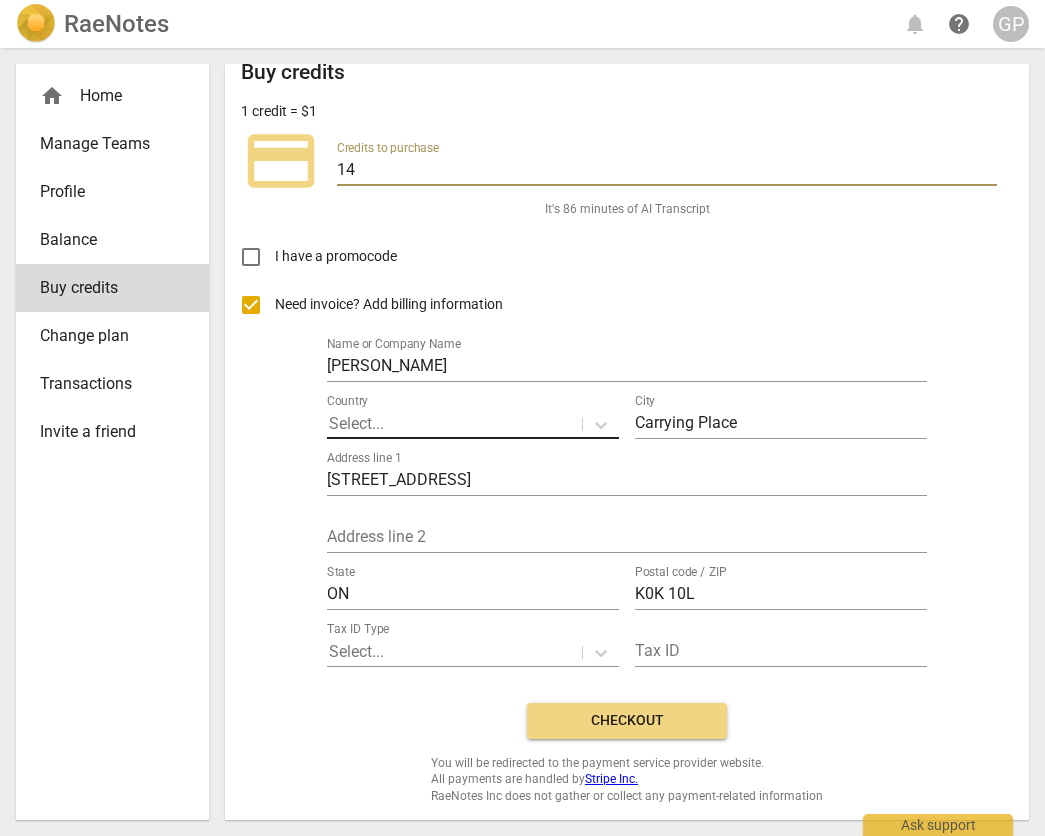 type on "14" 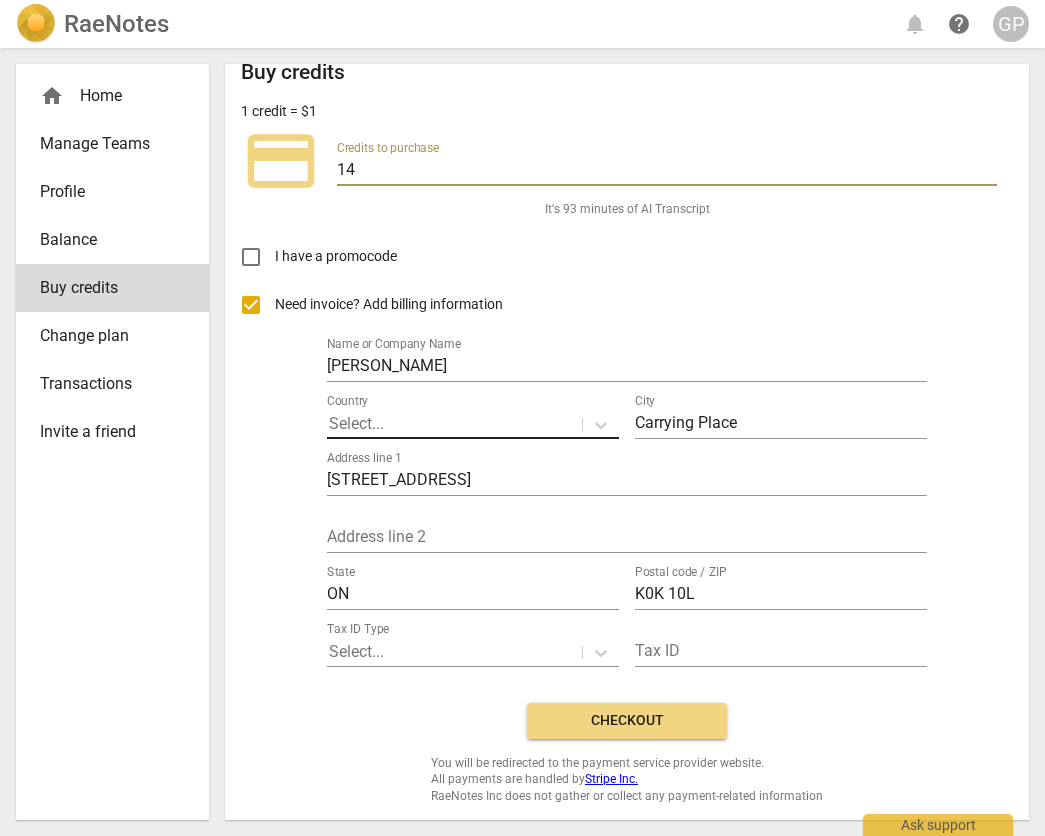 click on "Checkout" at bounding box center [627, 721] 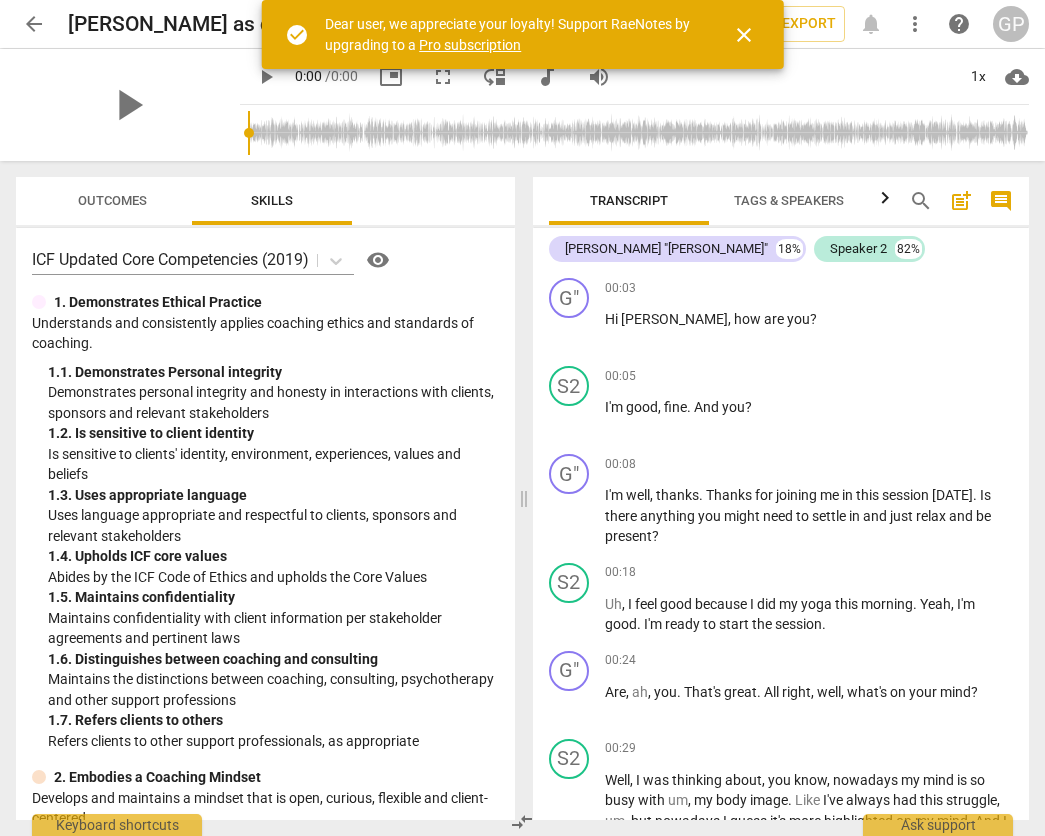 scroll, scrollTop: 0, scrollLeft: 0, axis: both 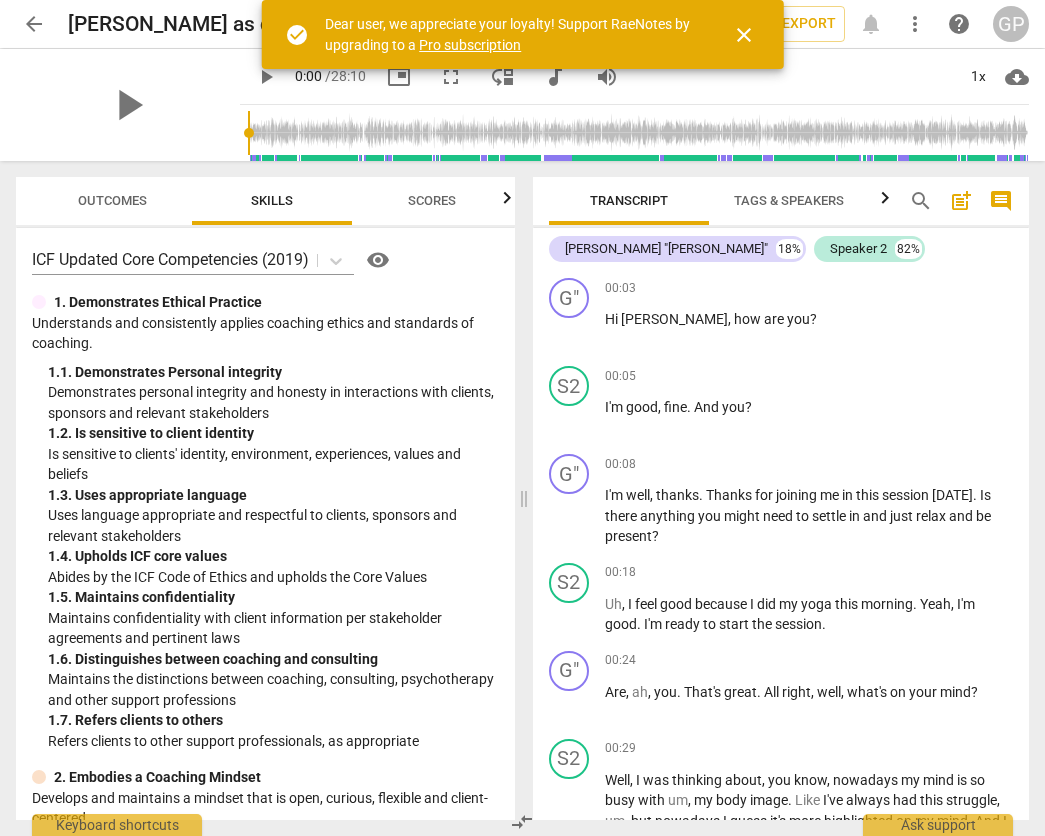 click on "close" at bounding box center (744, 35) 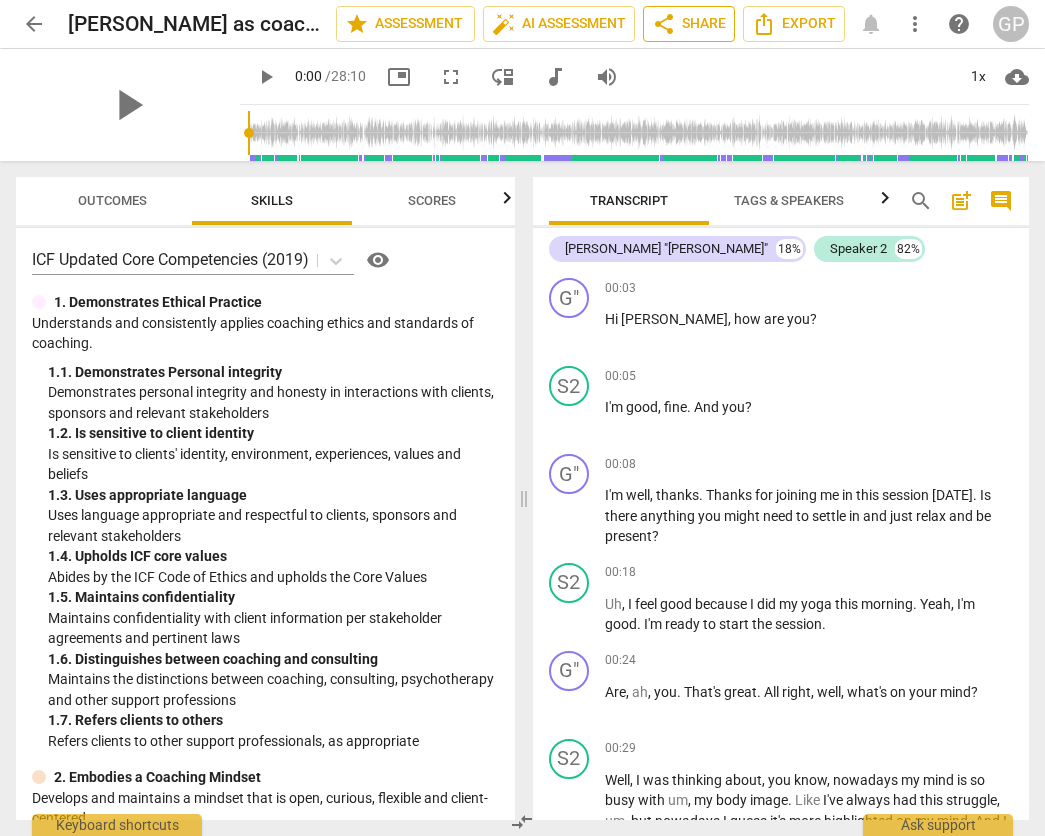 click on "share    Share" at bounding box center (689, 24) 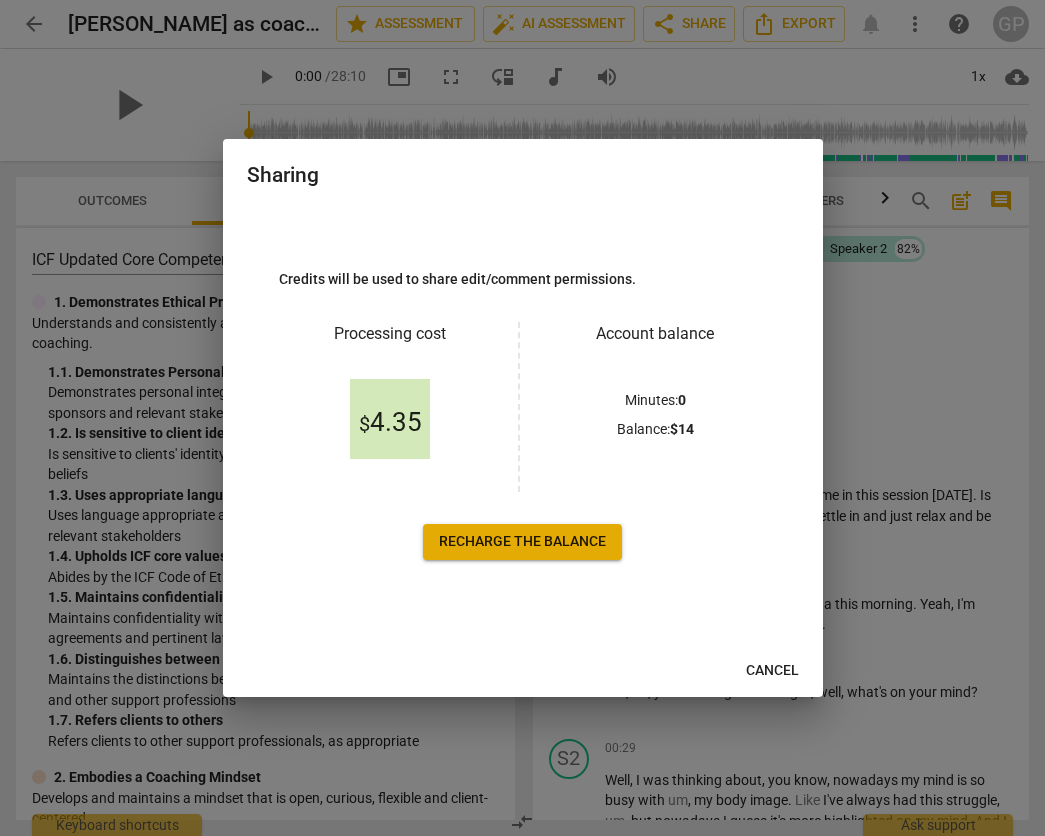 click on "Cancel" at bounding box center [772, 671] 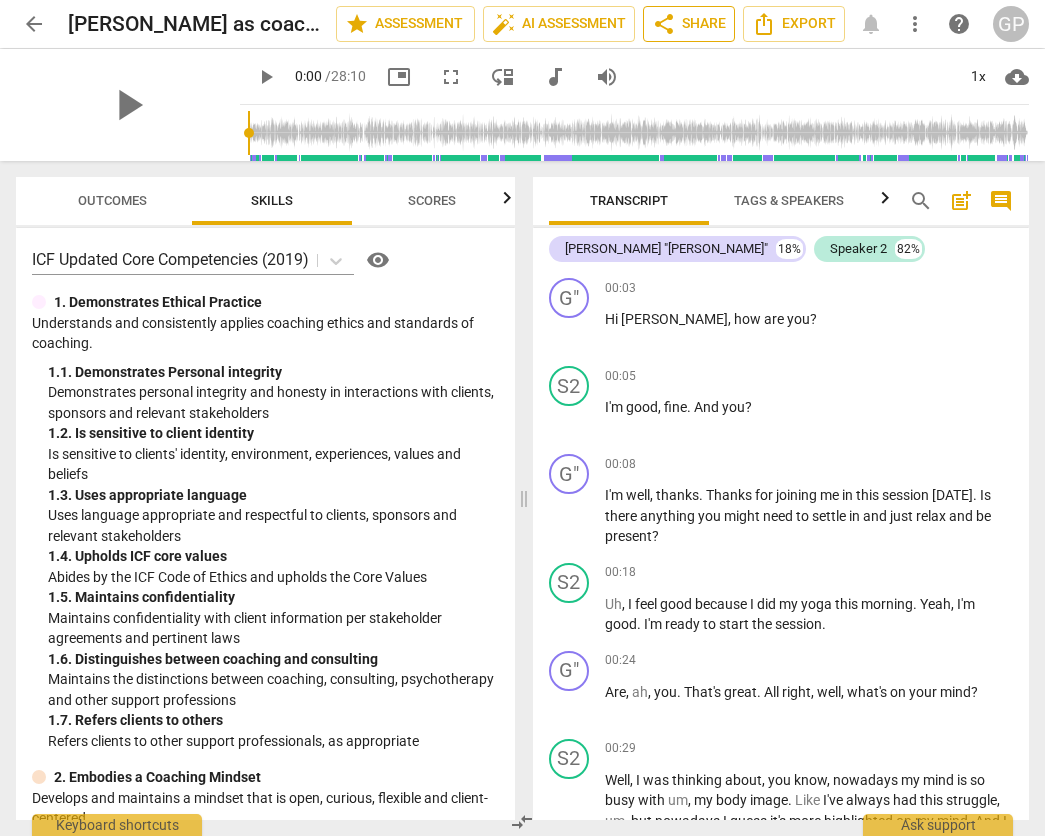 click on "share    Share" at bounding box center (689, 24) 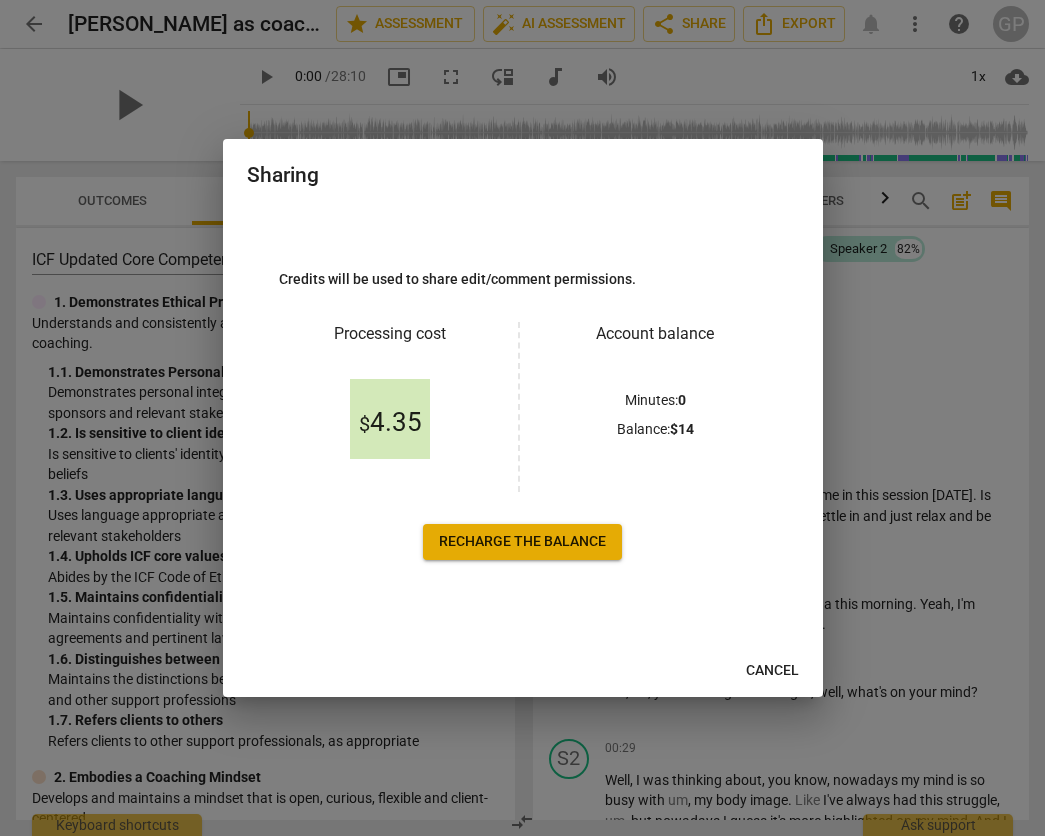 click on "Recharge the balance" at bounding box center [522, 542] 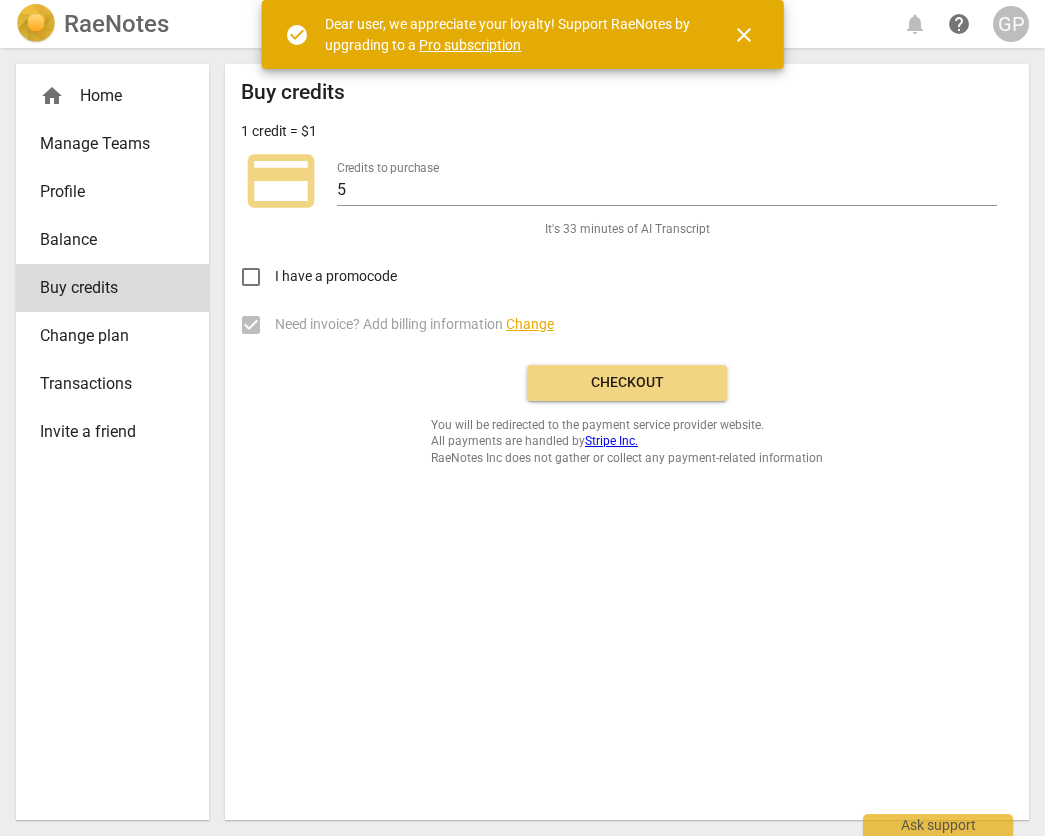 scroll, scrollTop: 0, scrollLeft: 0, axis: both 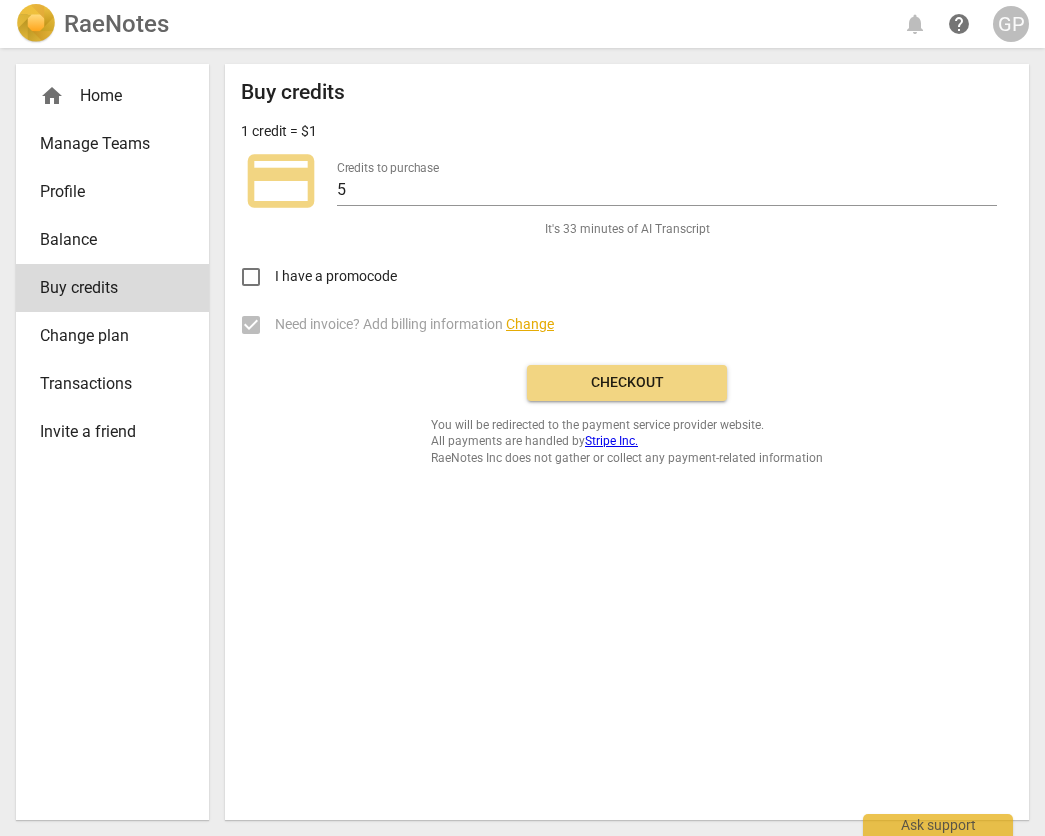 click on "GP" at bounding box center [1011, 24] 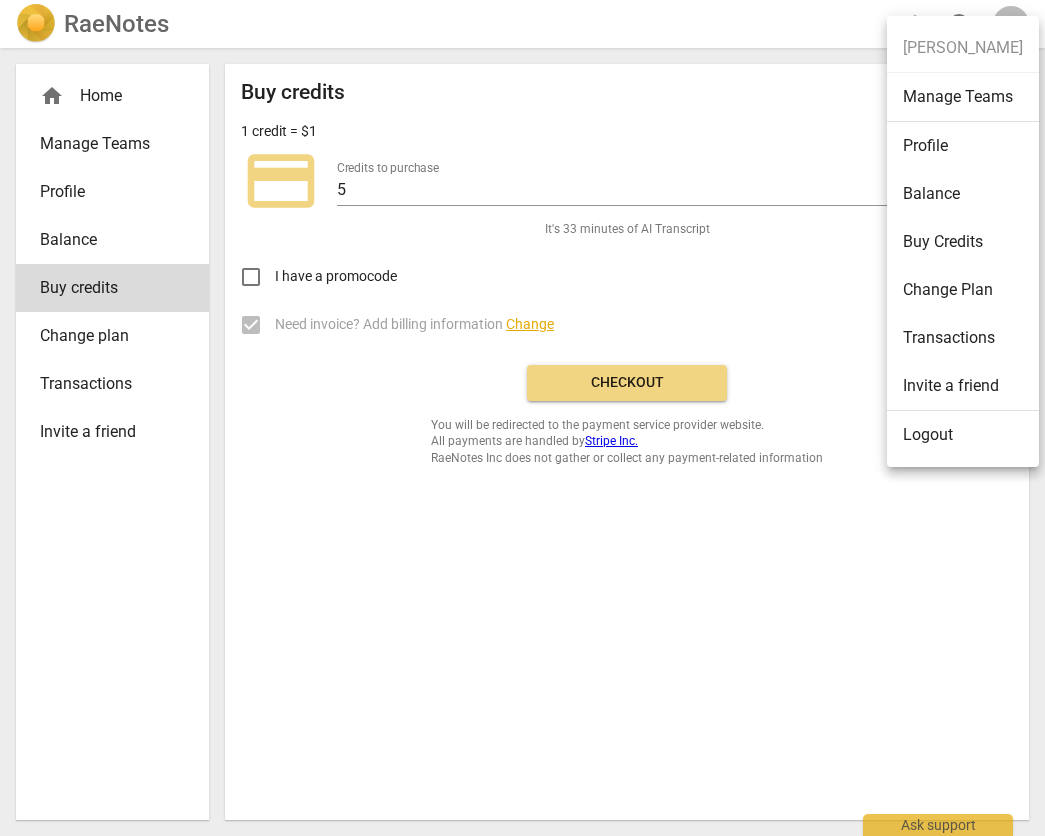 click at bounding box center (522, 418) 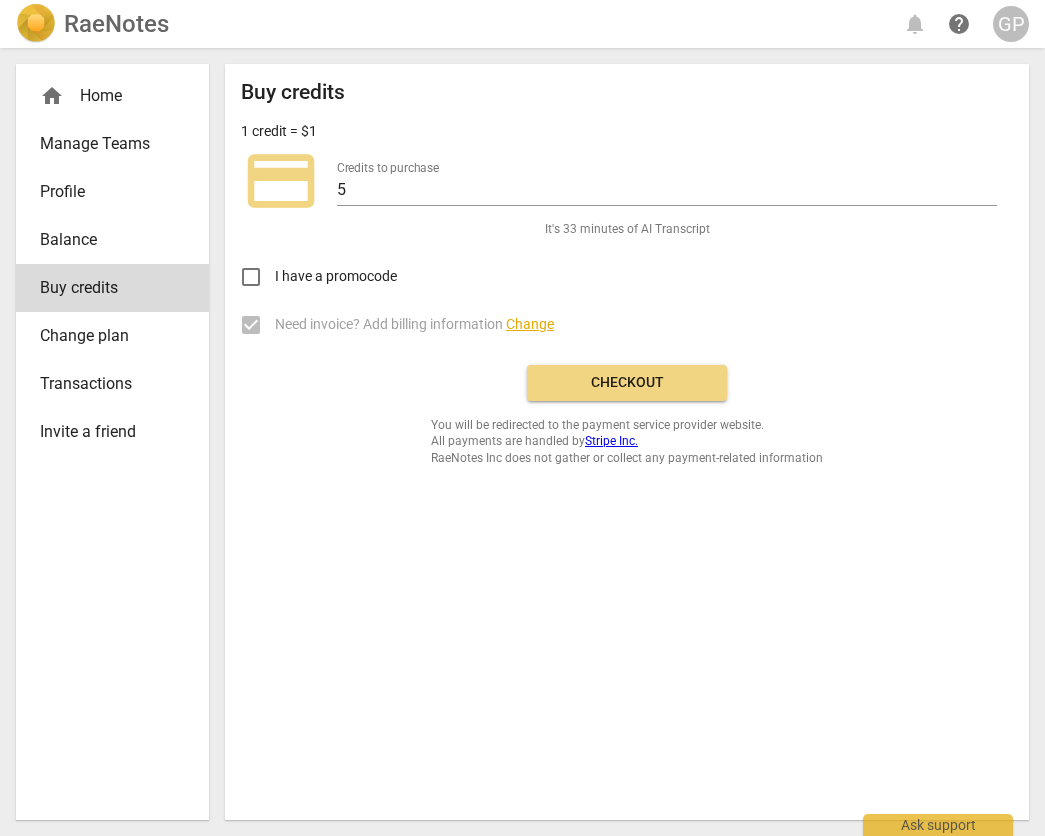 click on "Profile" at bounding box center (104, 192) 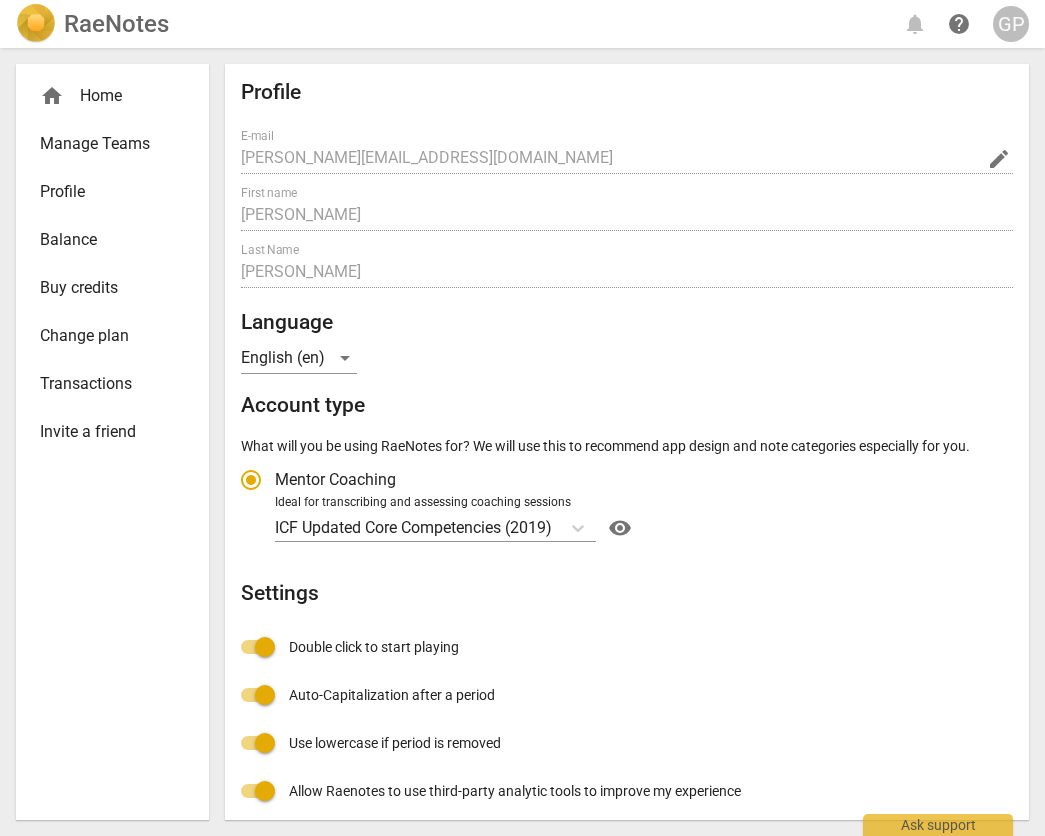 radio on "false" 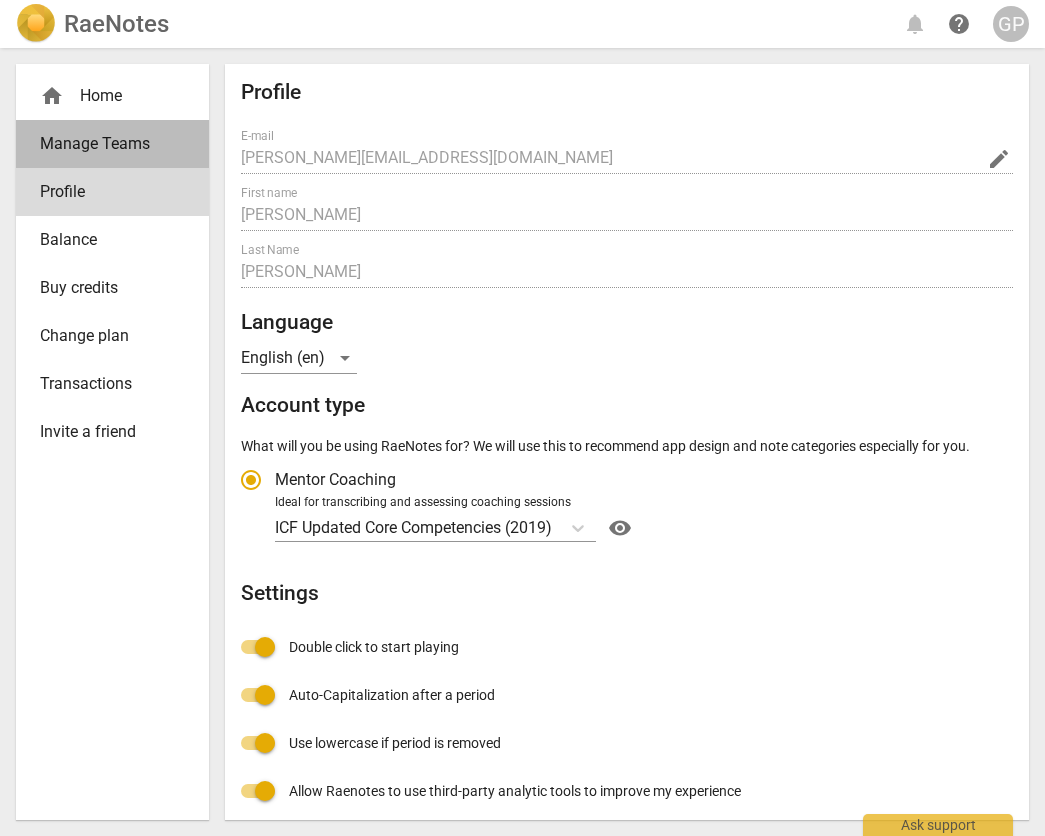 click on "Manage Teams" at bounding box center (104, 144) 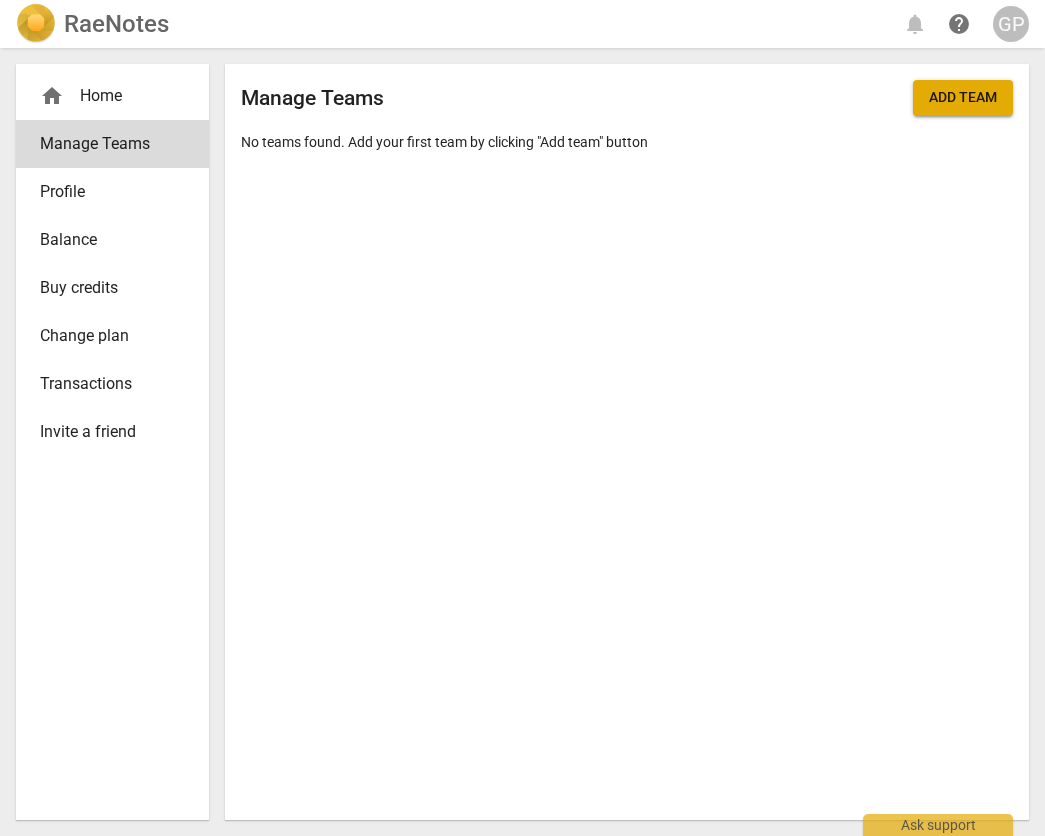 click on "home Home" at bounding box center [104, 96] 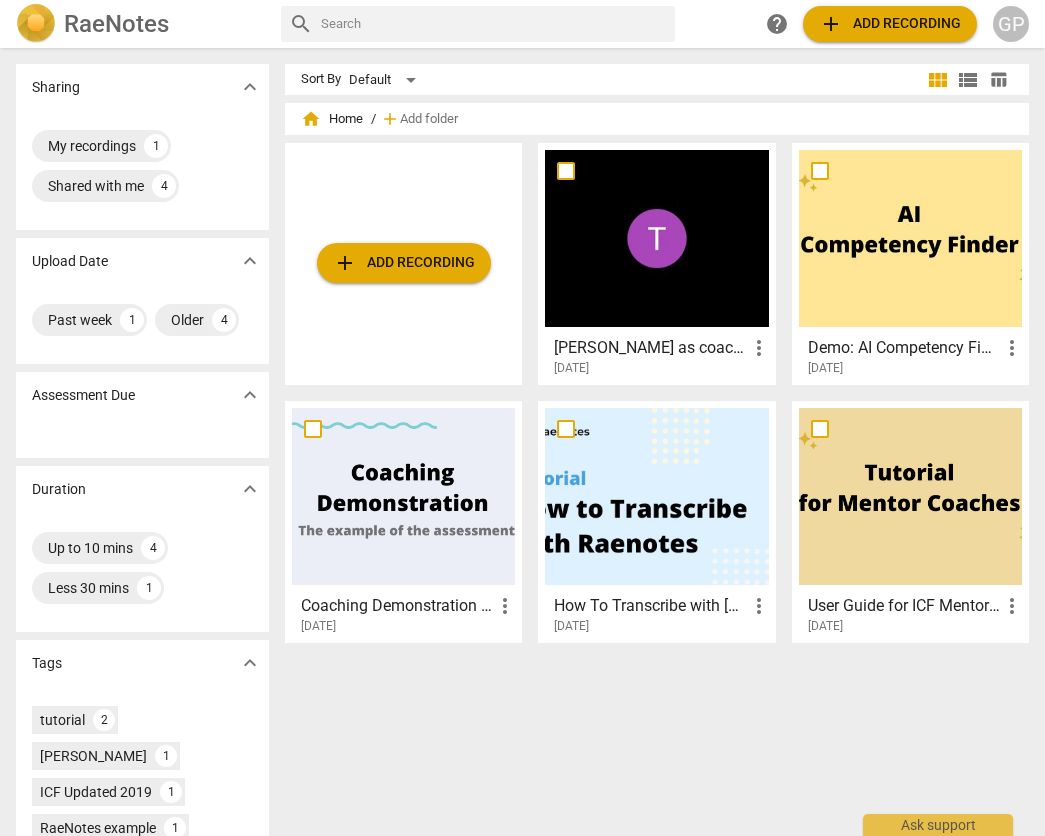 click at bounding box center [656, 238] 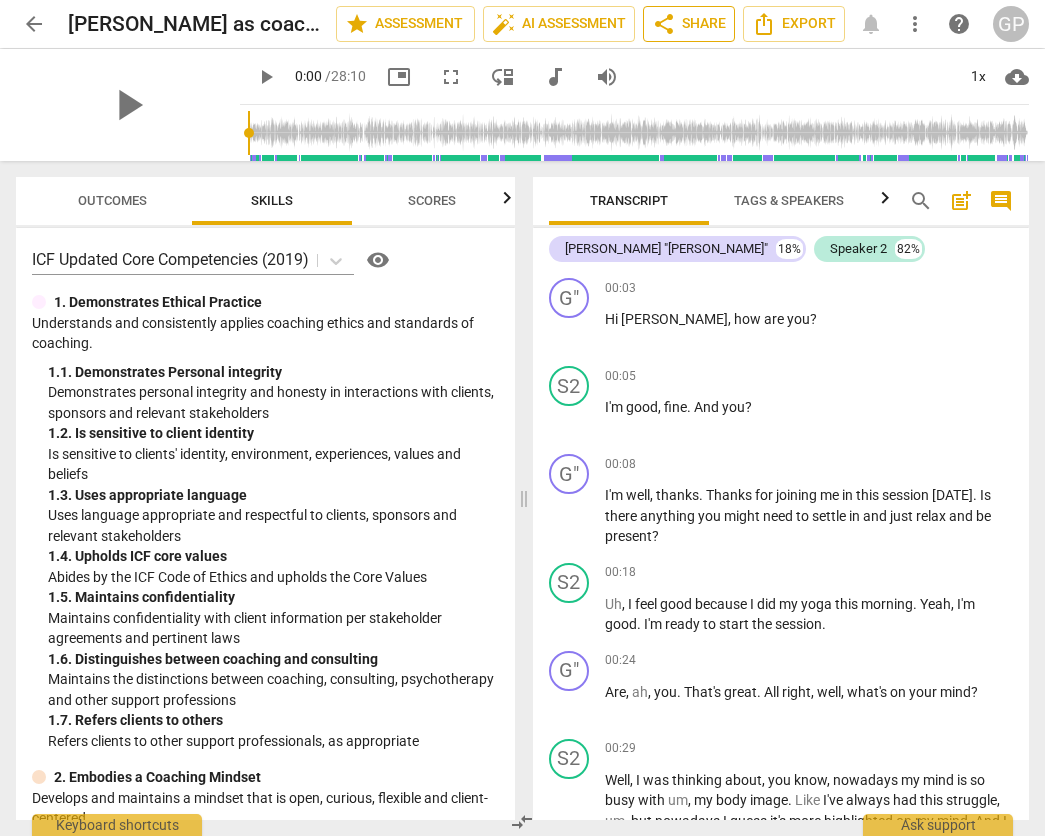click on "share    Share" at bounding box center [689, 24] 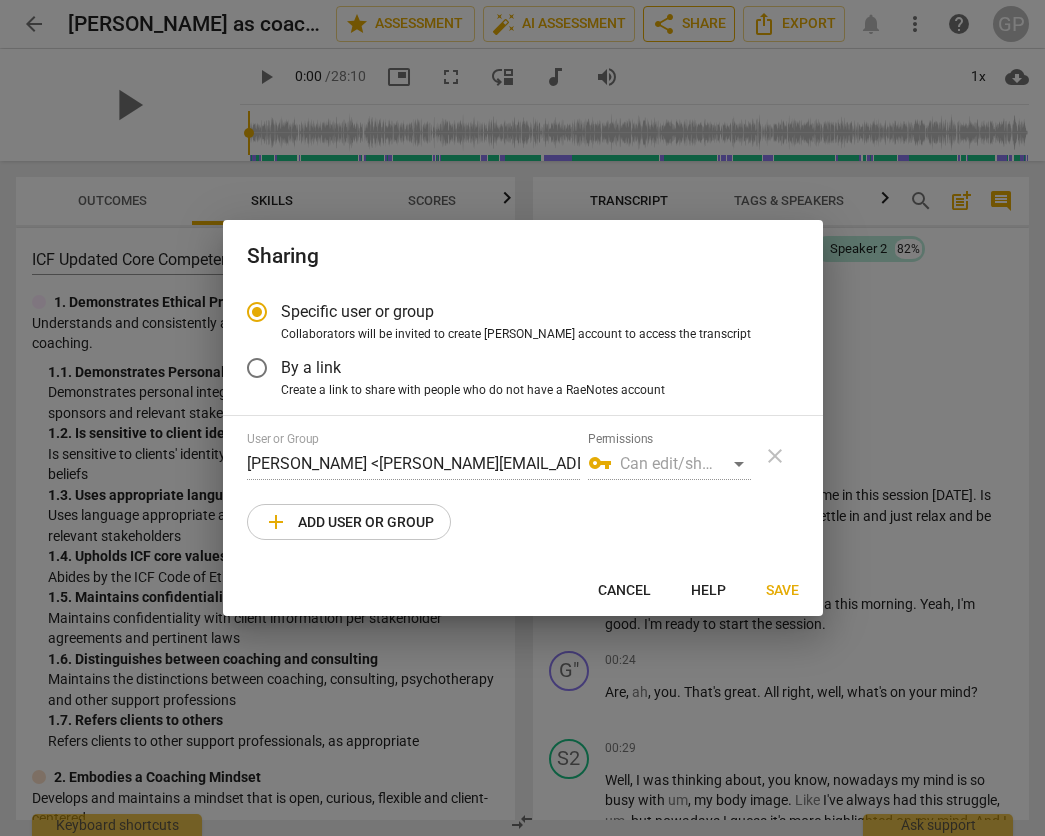 radio on "false" 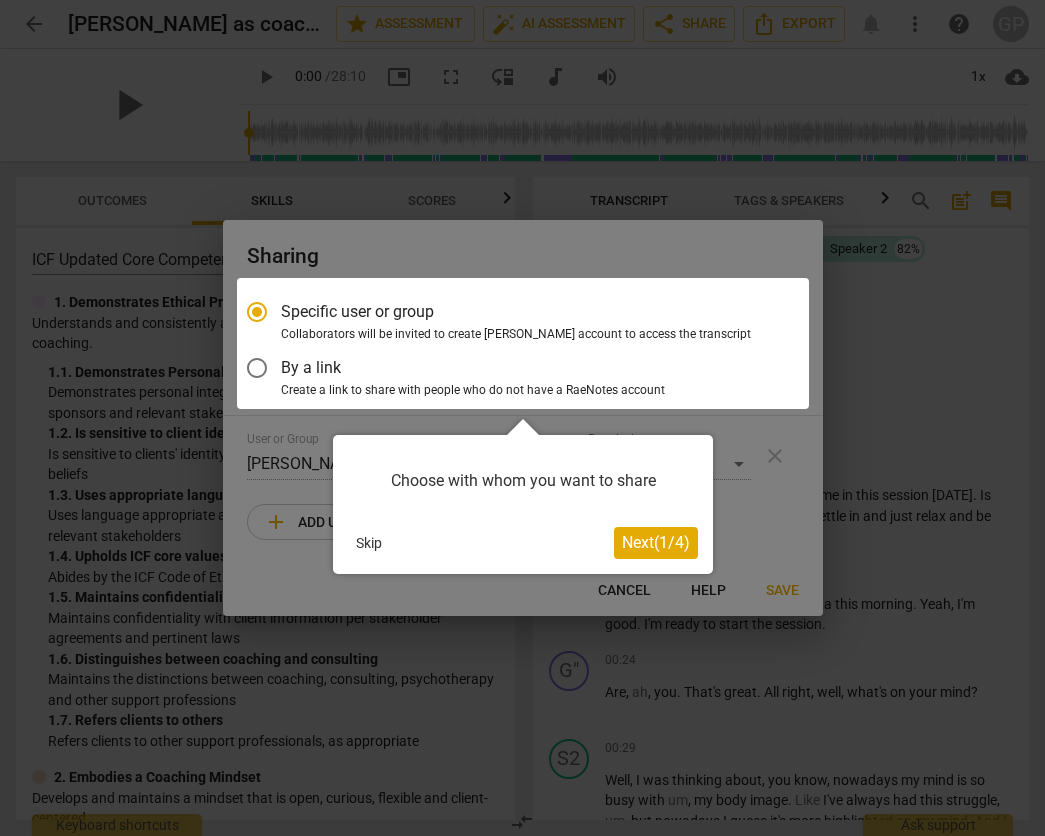 click at bounding box center [523, 343] 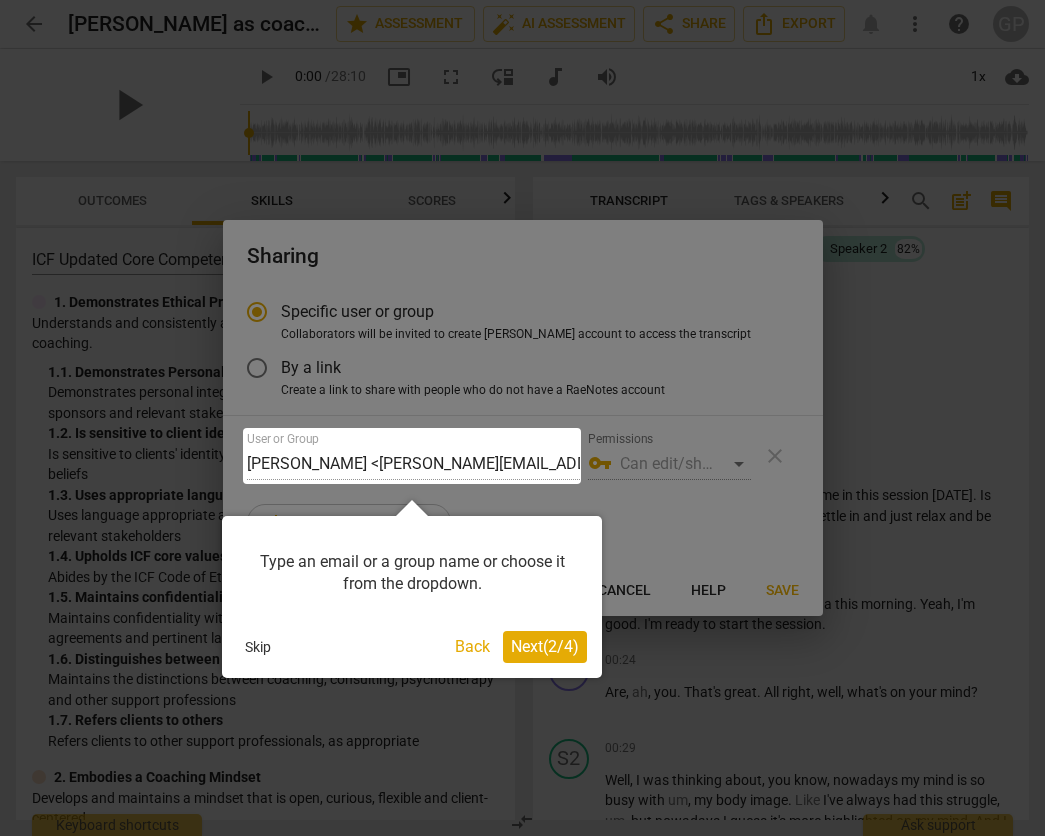 click on "Next  ( 2 / 4 )" at bounding box center (545, 646) 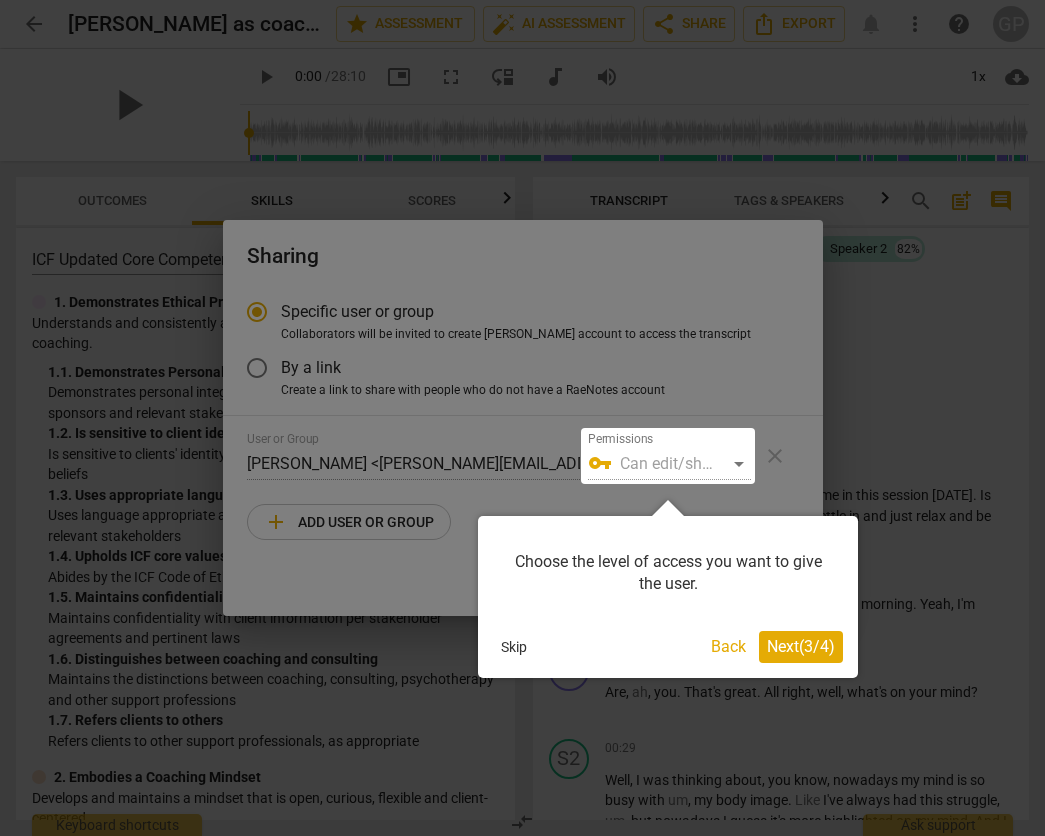 click on "Next  ( 3 / 4 )" at bounding box center (801, 646) 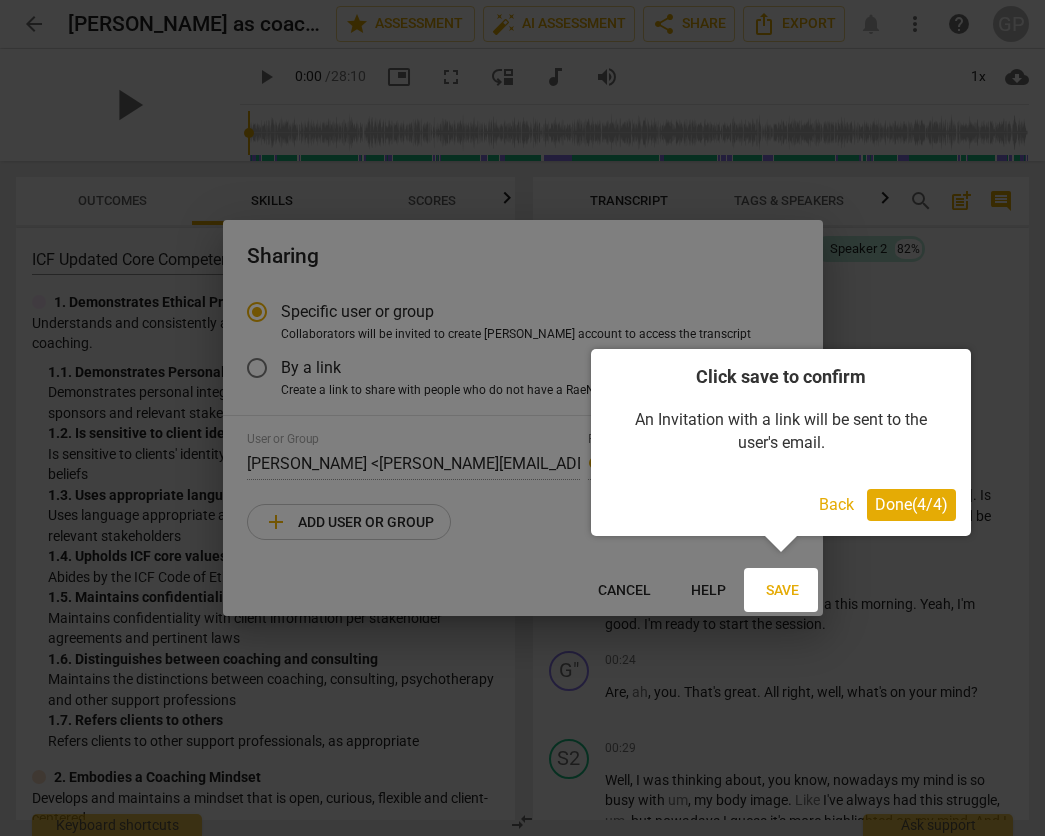 click on "Done  ( 4 / 4 )" at bounding box center (911, 504) 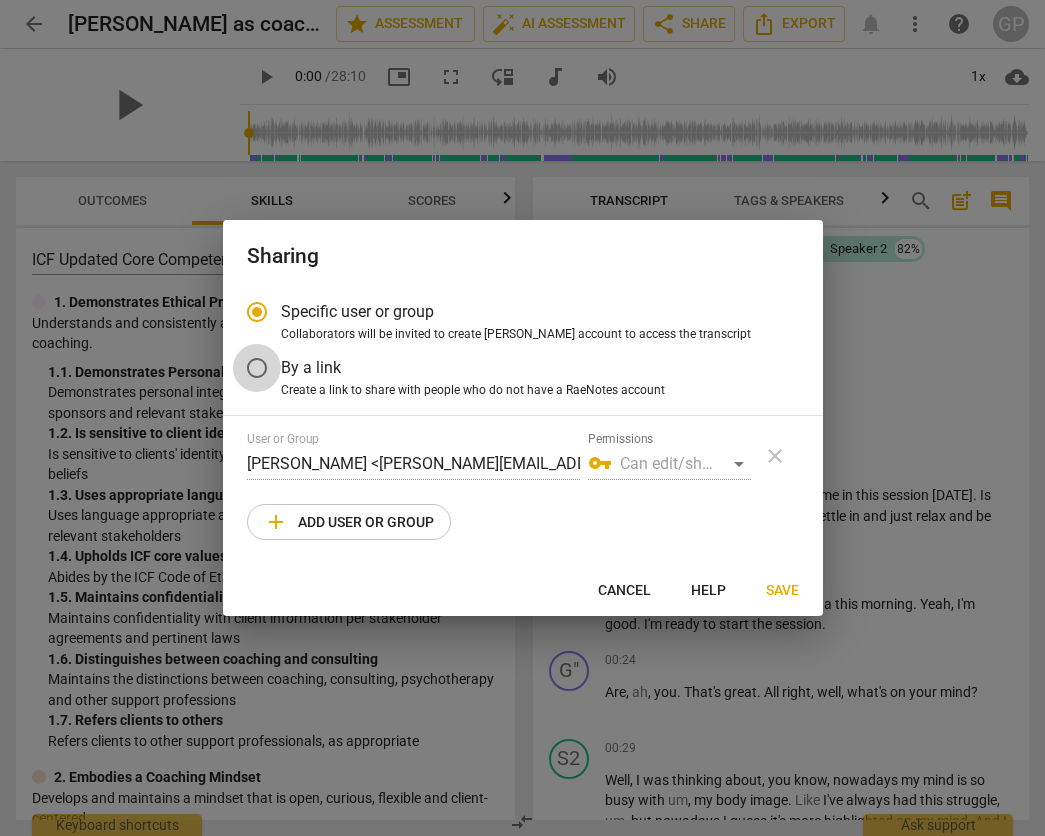 click on "By a link" at bounding box center [257, 368] 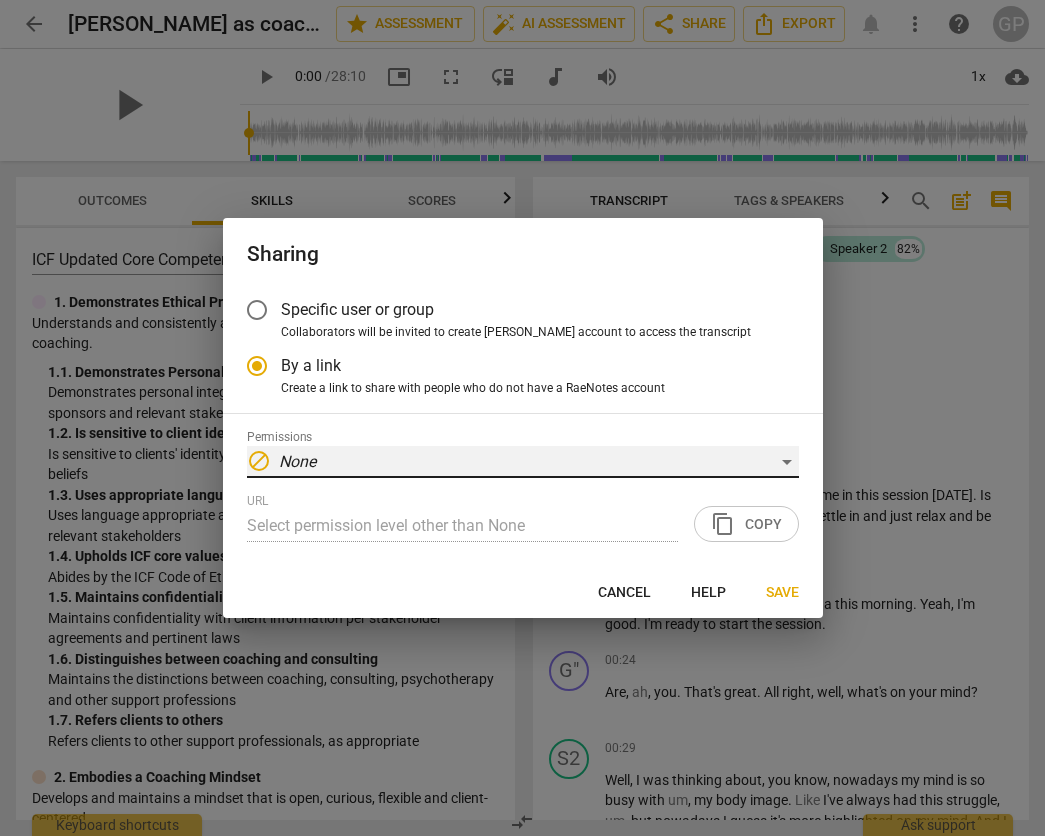 click on "block None" at bounding box center [523, 462] 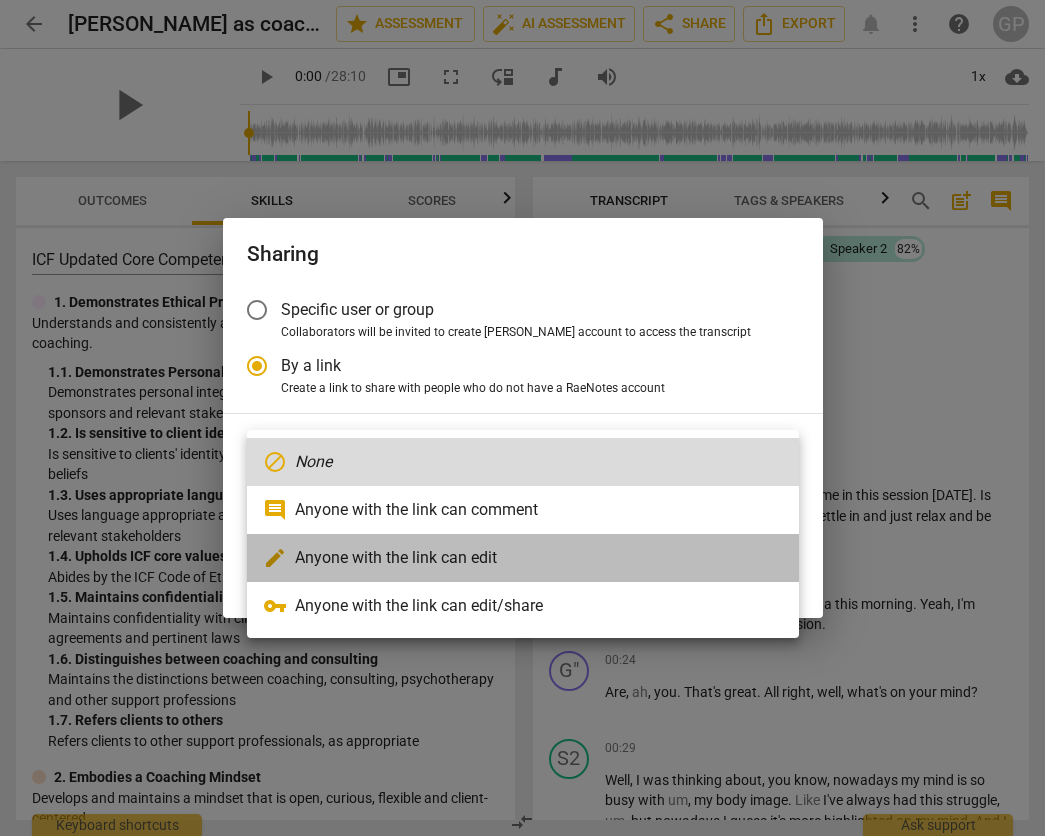 click on "edit Anyone with the link can edit" at bounding box center [523, 558] 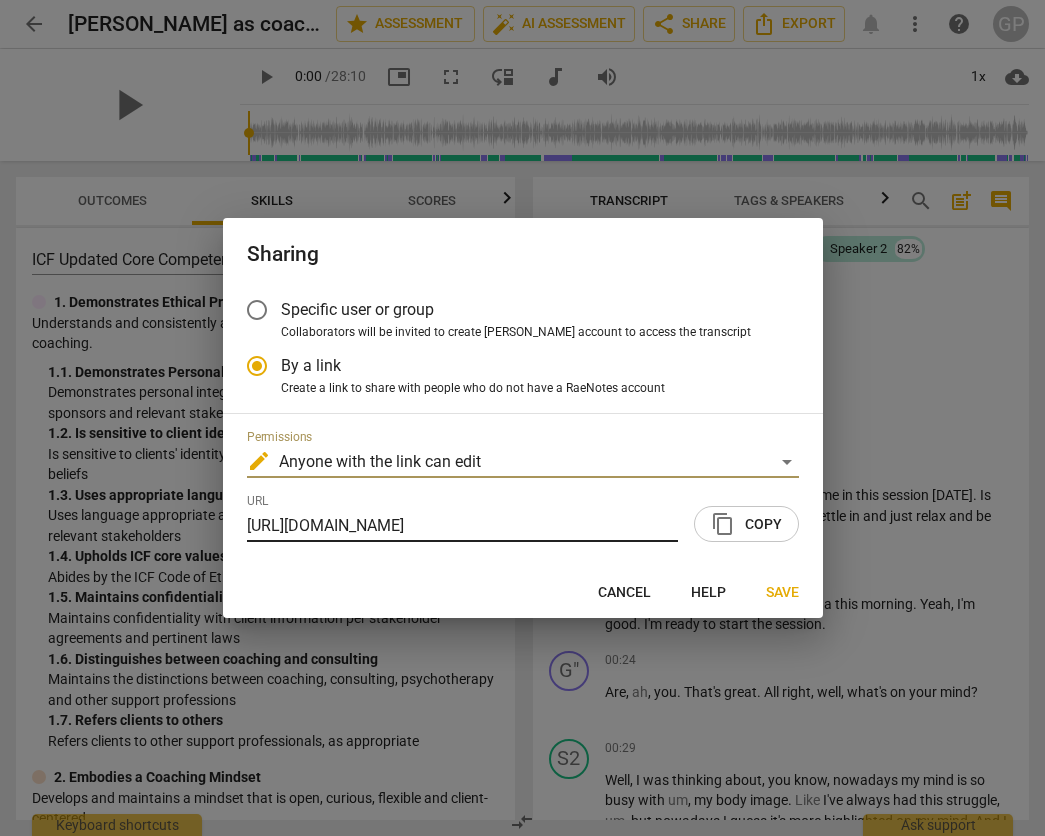 click on "https://app.raenotes.com/meeting/e940203d10224044a3774f040421f2d5" at bounding box center [462, 526] 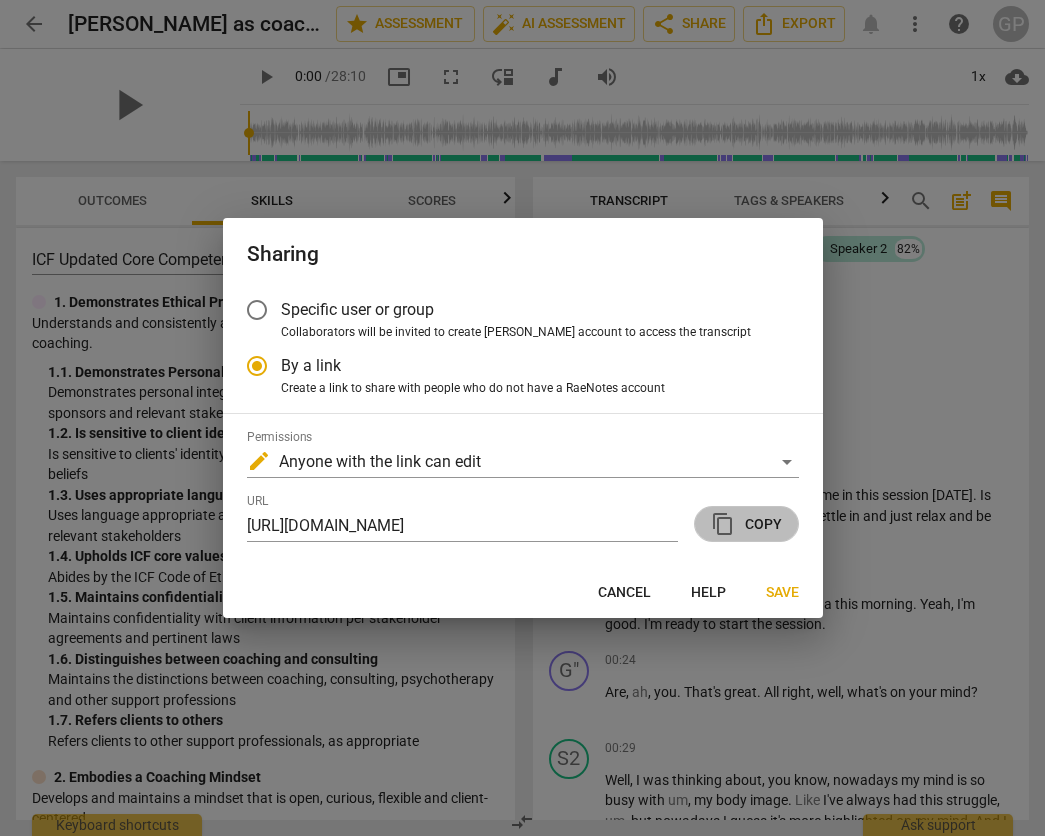 click on "content_copy" at bounding box center (723, 524) 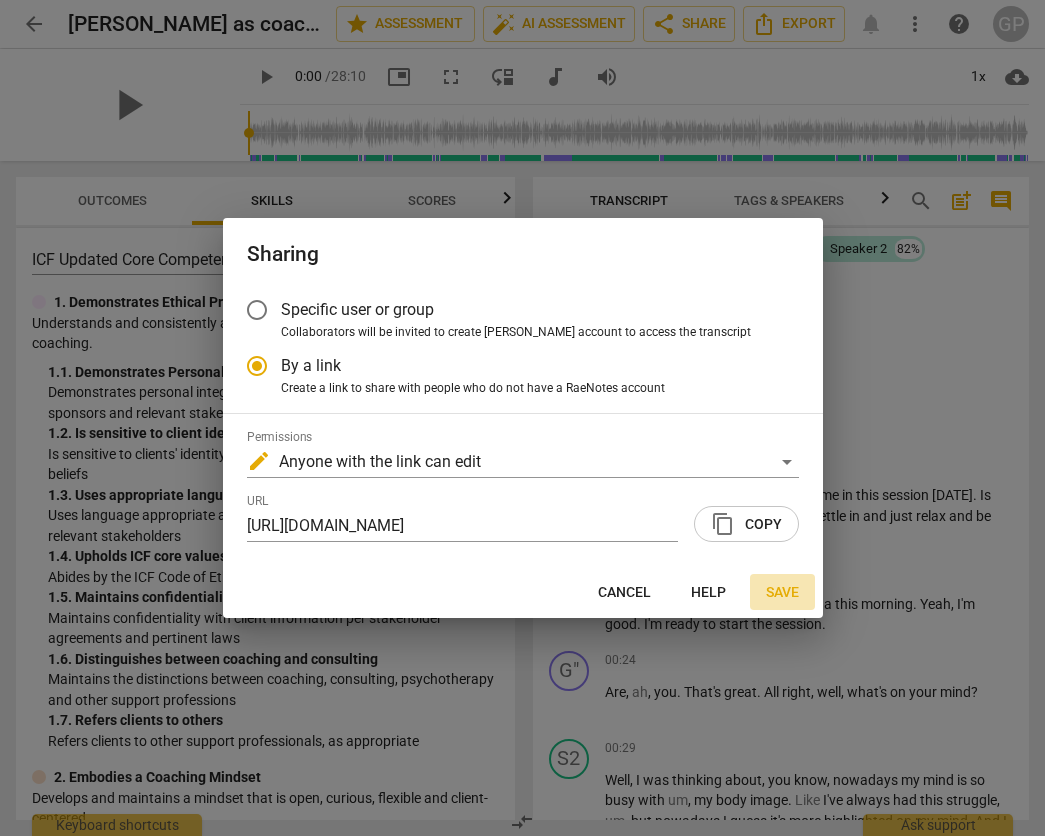 click on "Save" at bounding box center [782, 593] 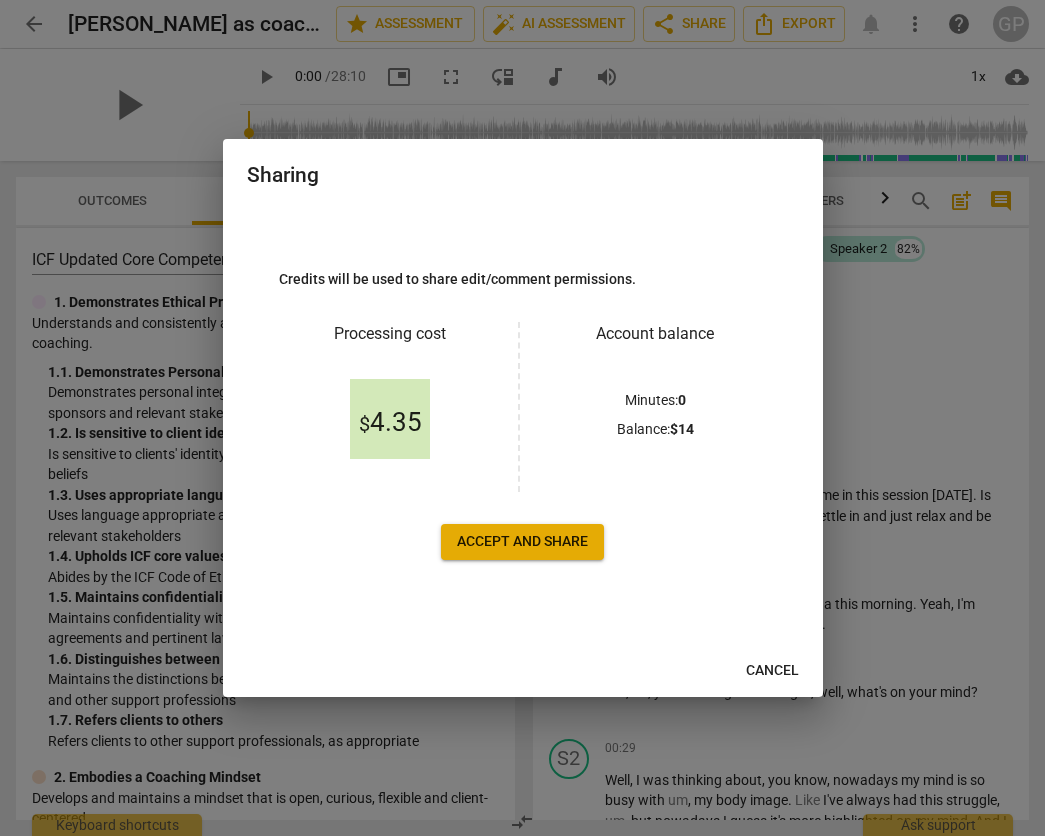 click on "Cancel" at bounding box center (772, 671) 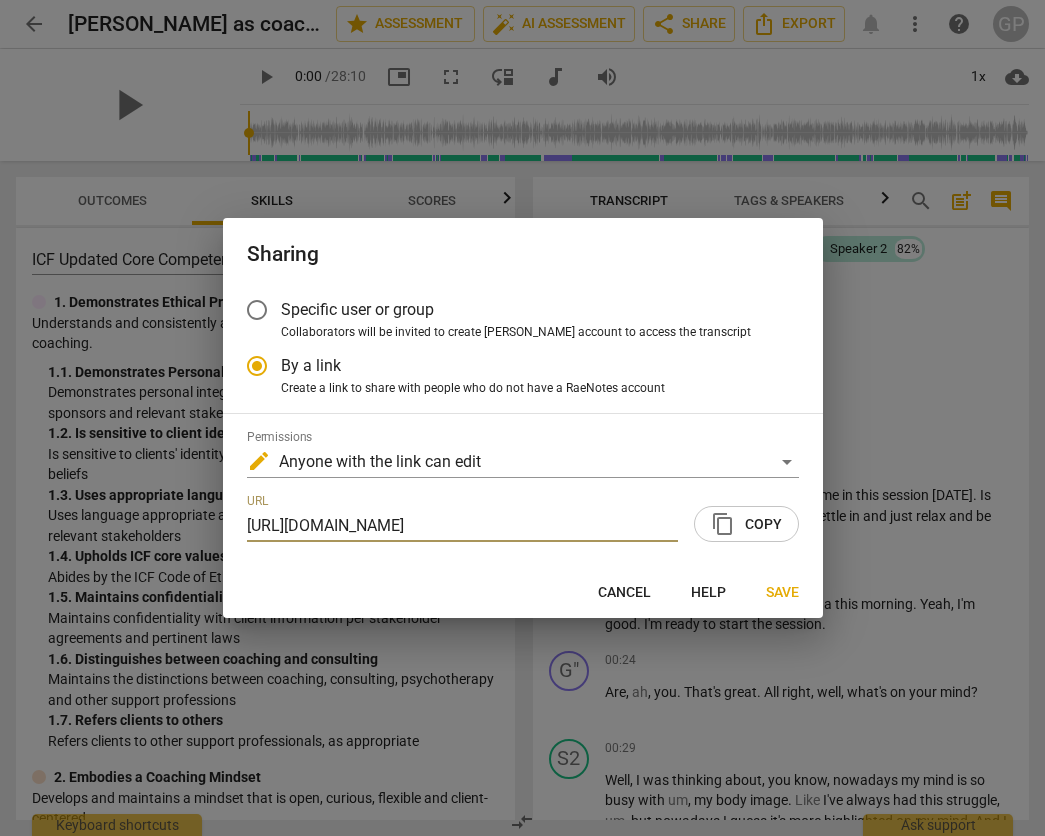 scroll, scrollTop: 0, scrollLeft: 100, axis: horizontal 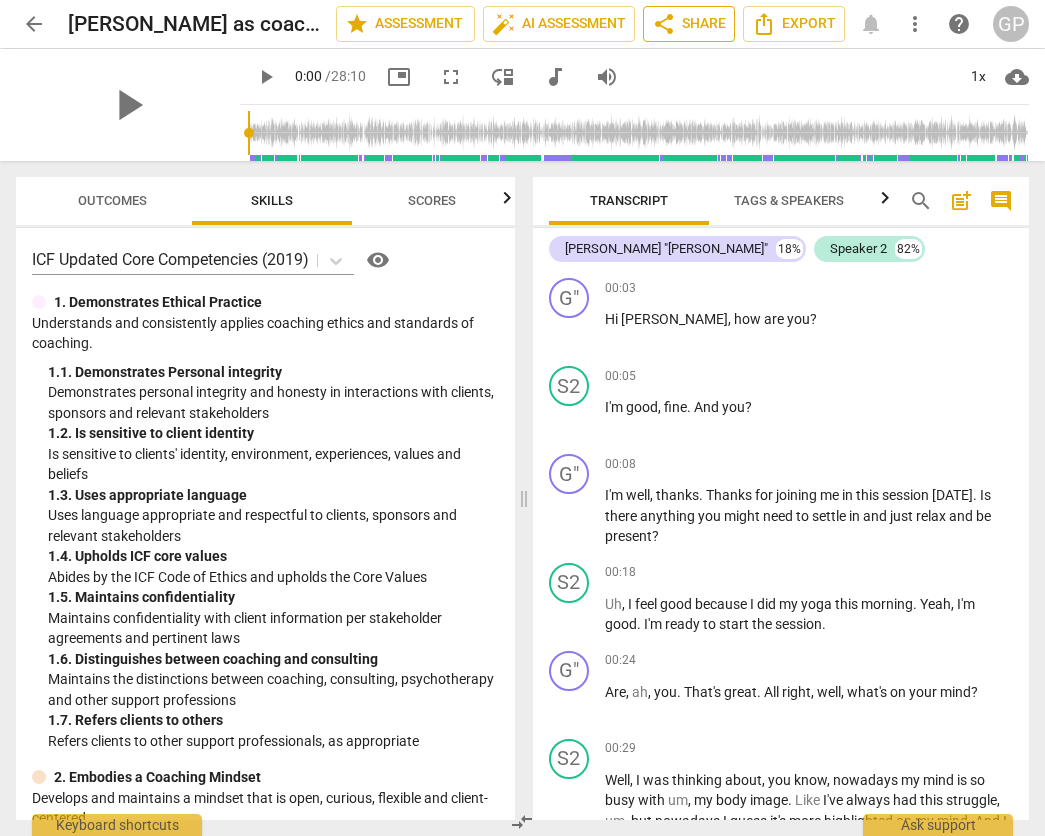 click on "share    Share" at bounding box center (689, 24) 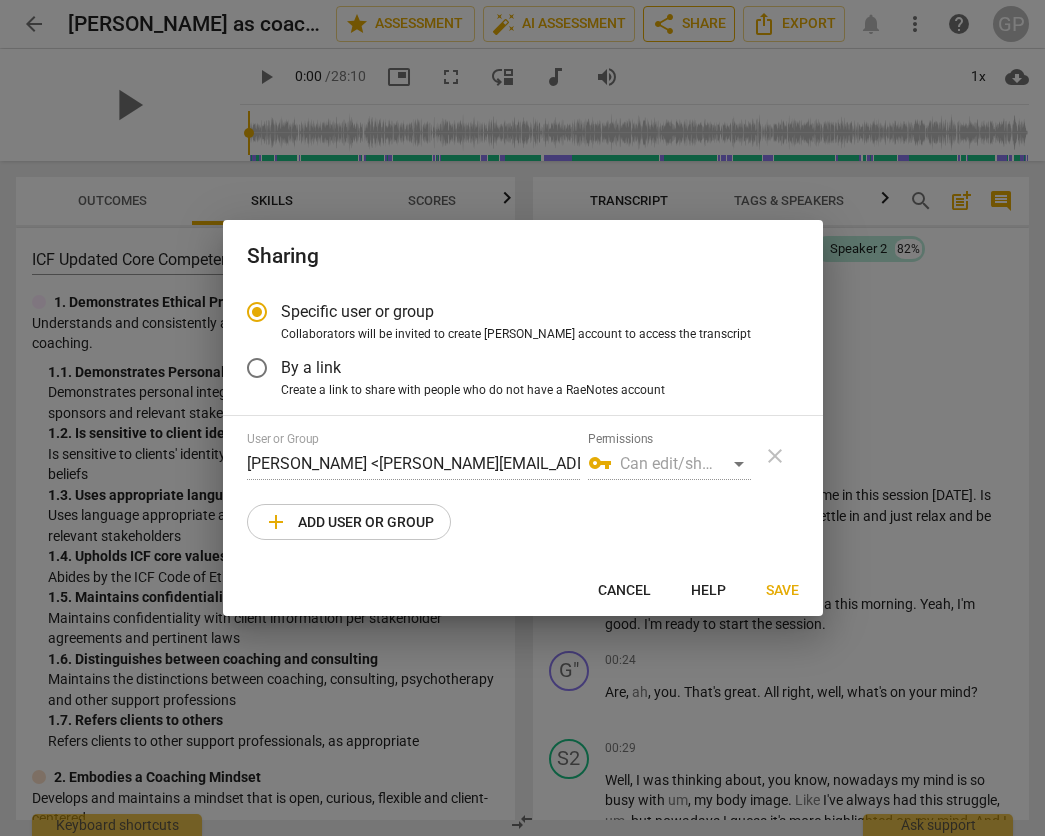 radio on "false" 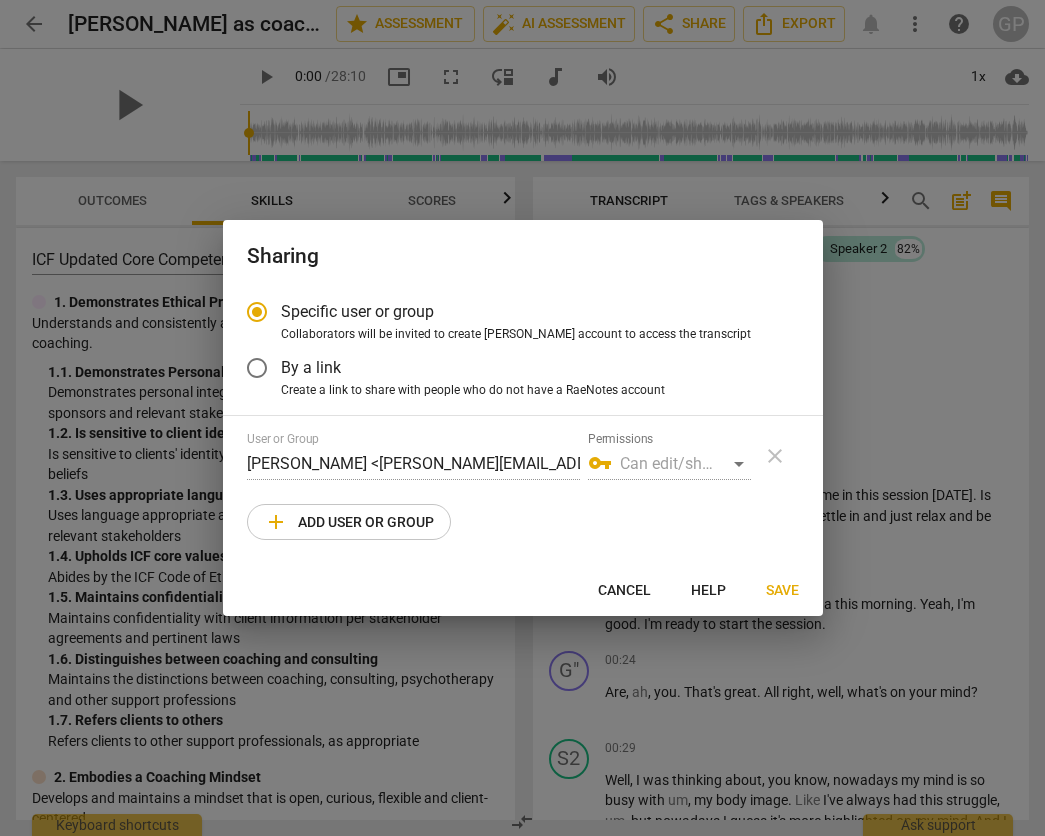 click on "By a link" at bounding box center [257, 368] 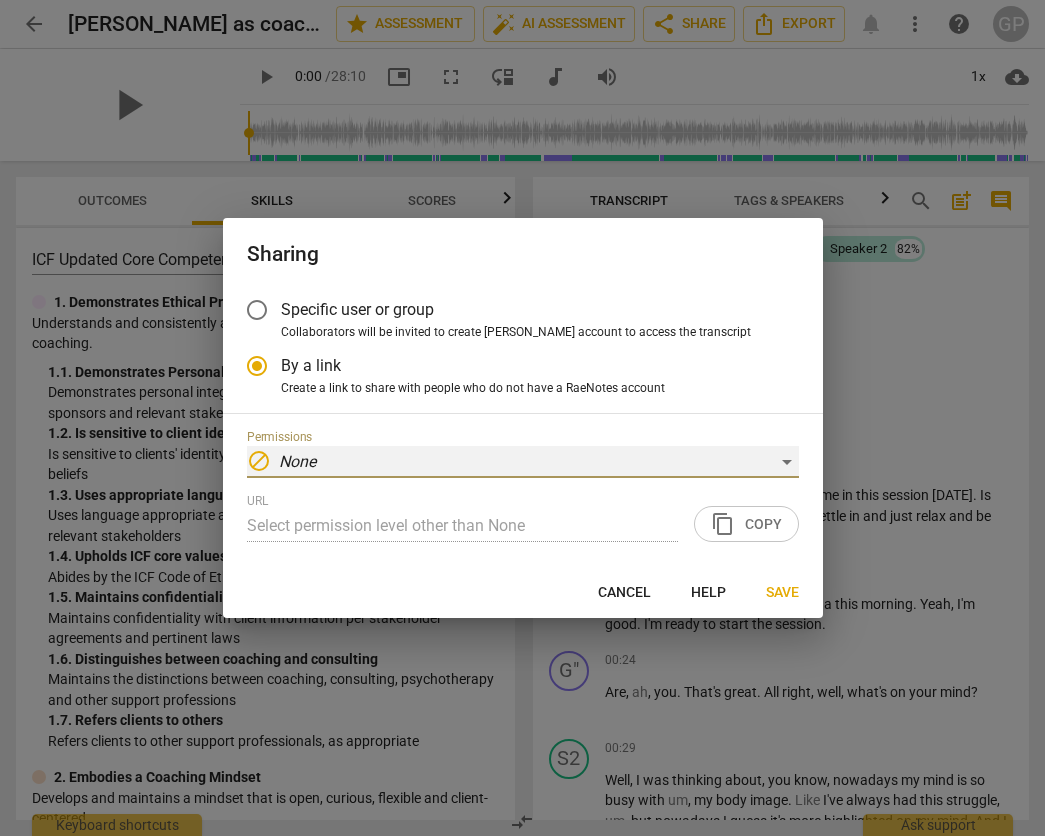 click on "None" at bounding box center [297, 461] 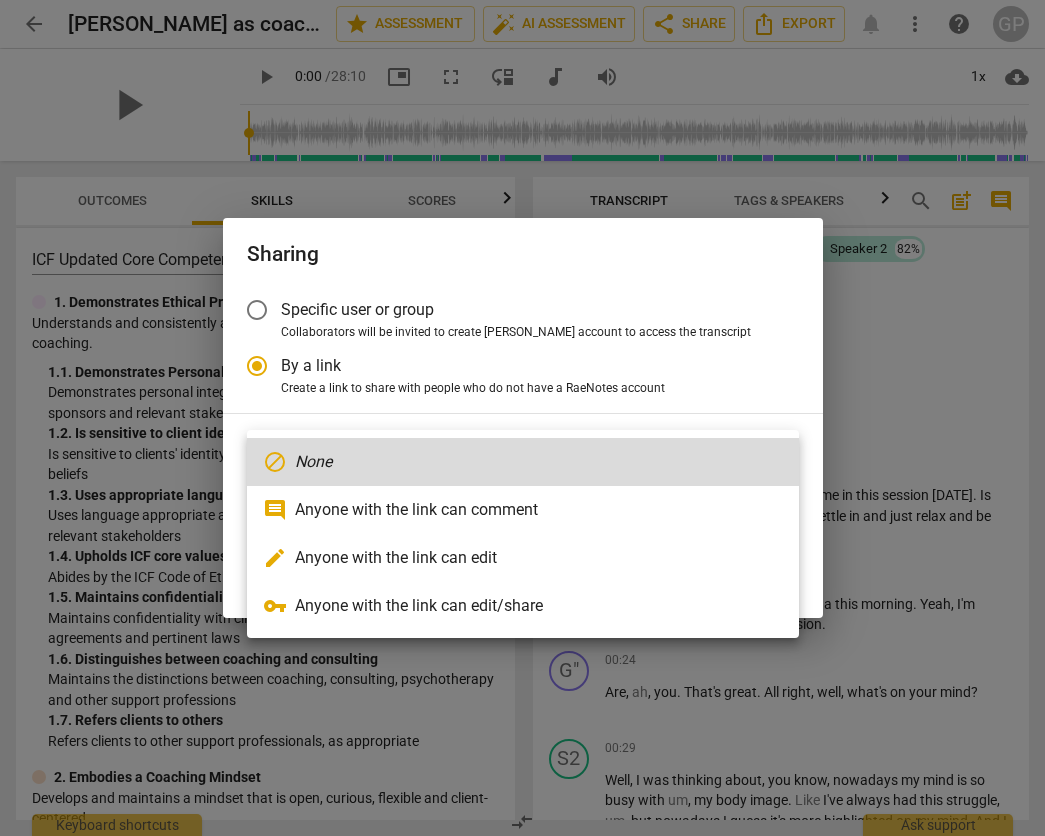 click on "edit Anyone with the link can edit" at bounding box center [523, 558] 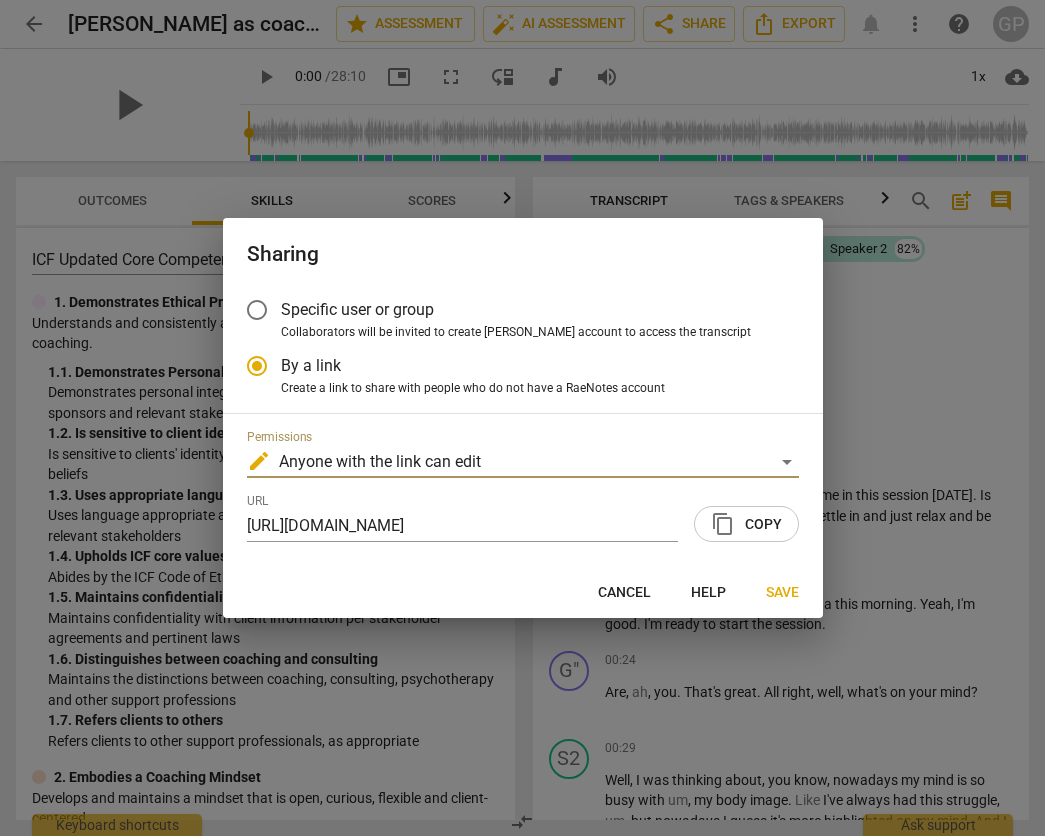 click on "Cancel" at bounding box center [624, 593] 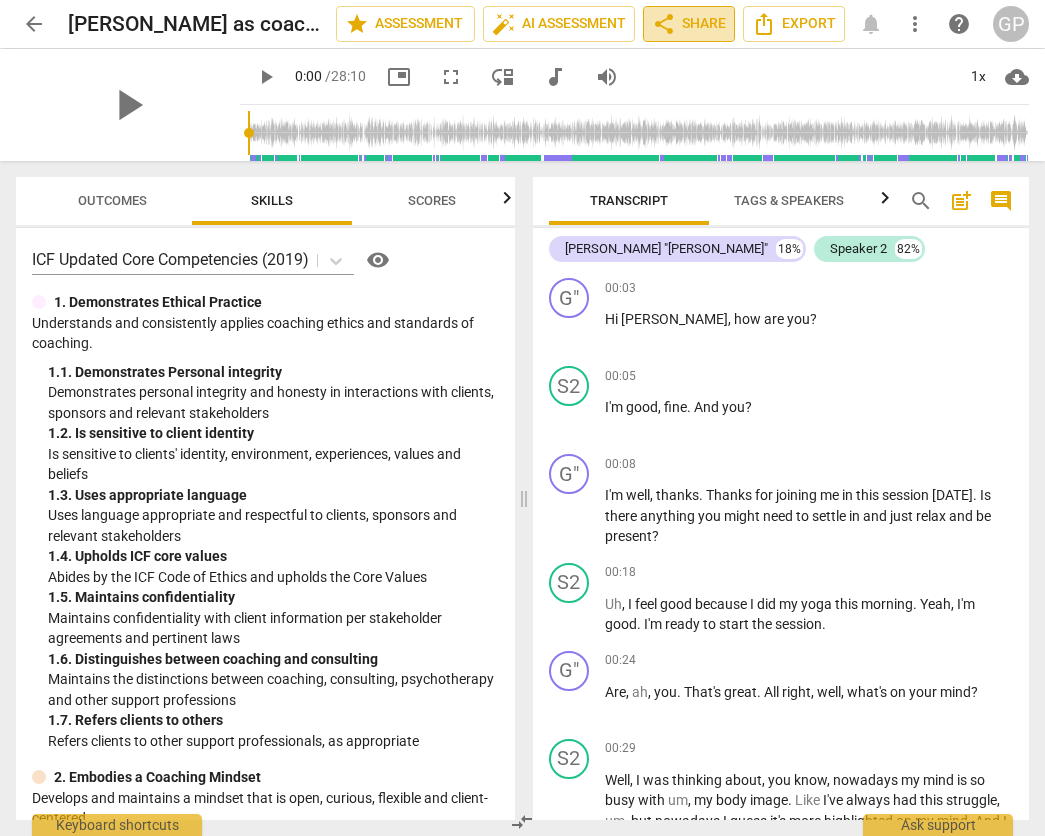 click on "share    Share" at bounding box center [689, 24] 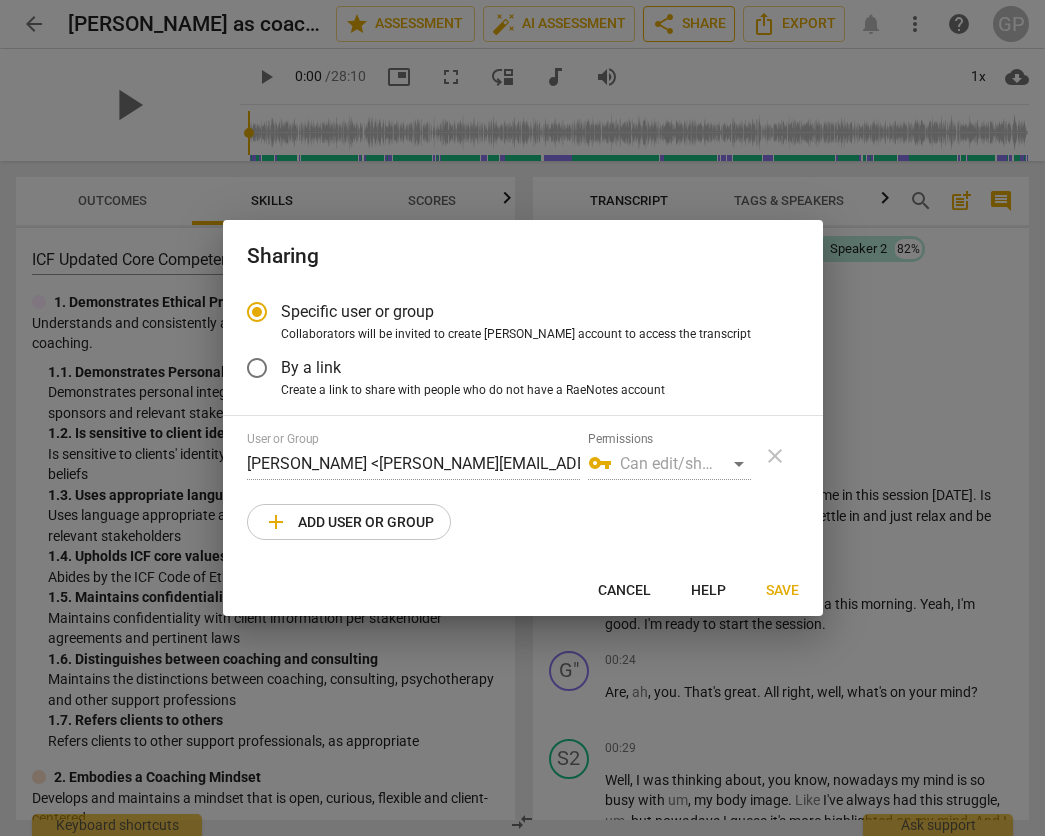 radio on "false" 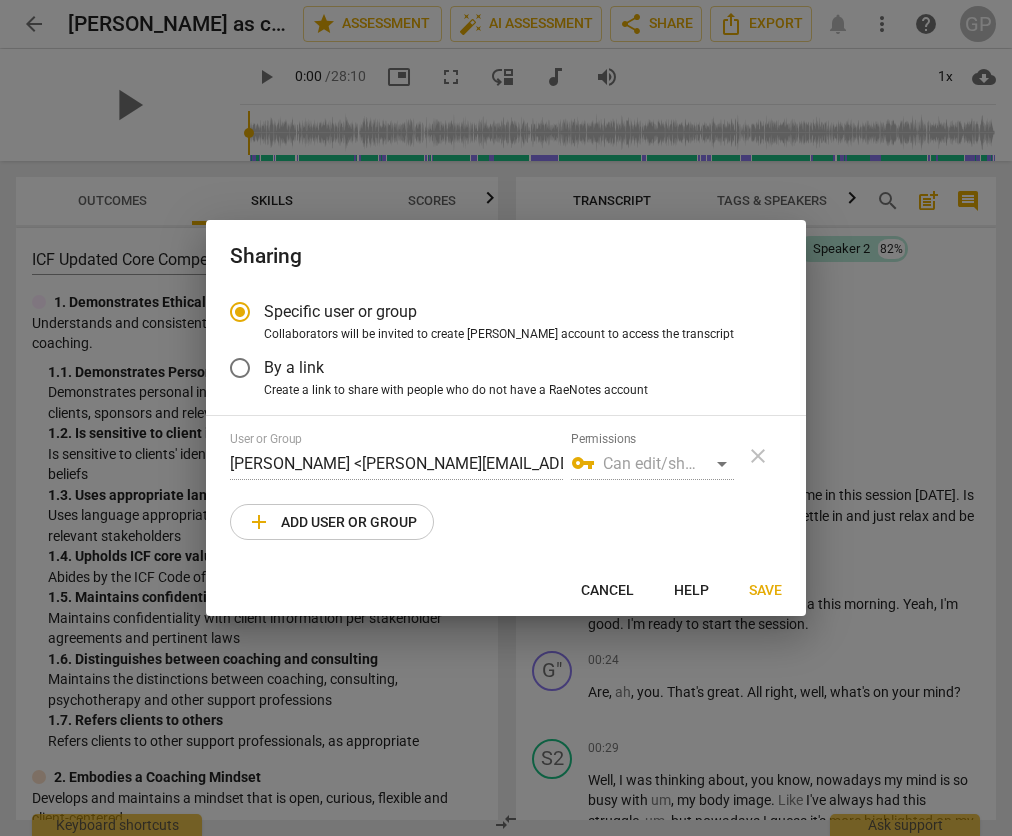 click on "By a link" at bounding box center (240, 368) 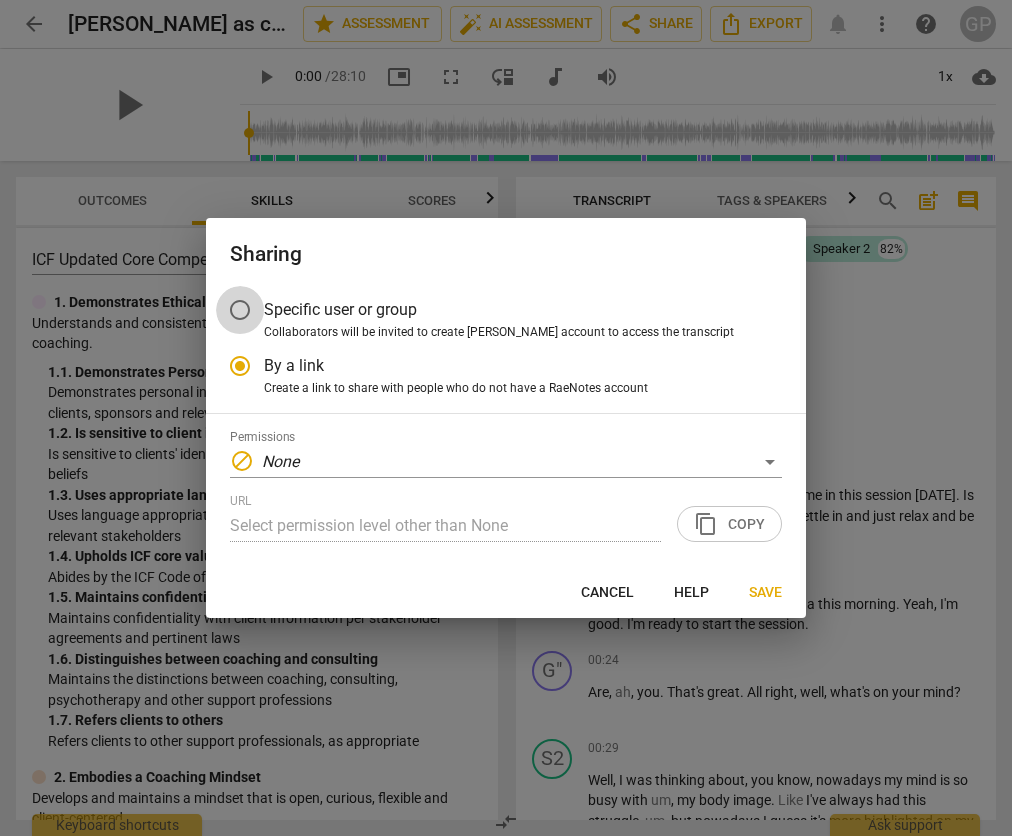 click on "Specific user or group" at bounding box center [240, 310] 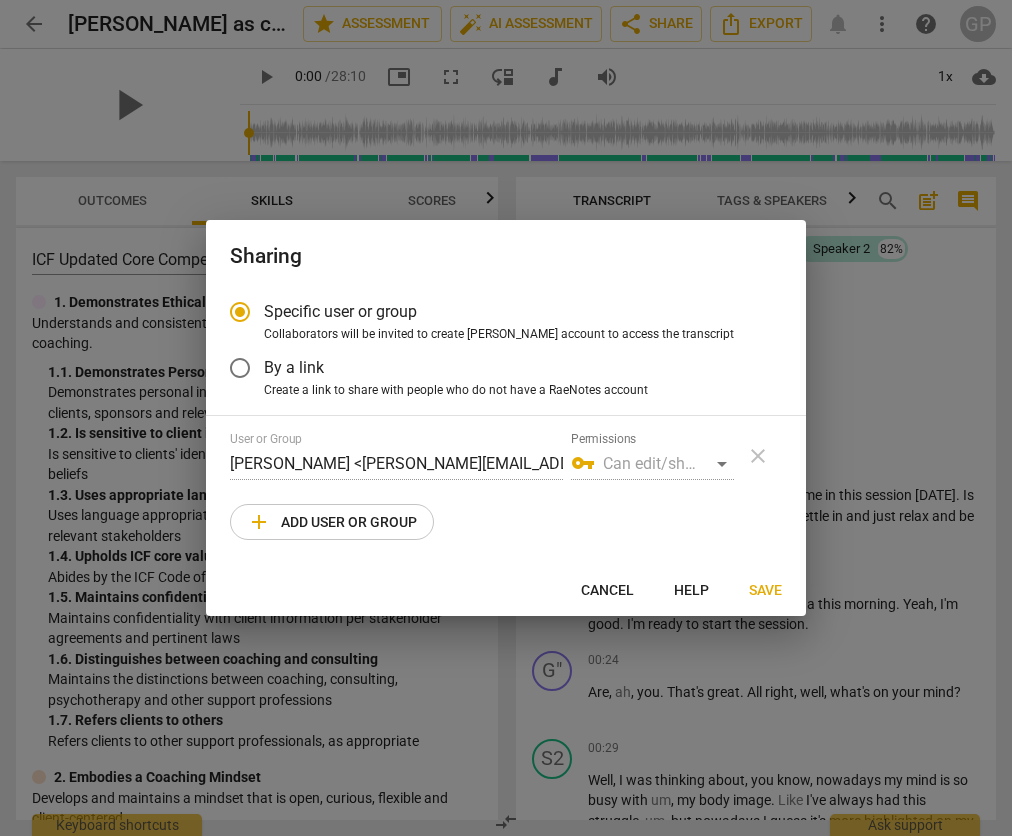 click on "vpn_key Can edit/share" at bounding box center [652, 464] 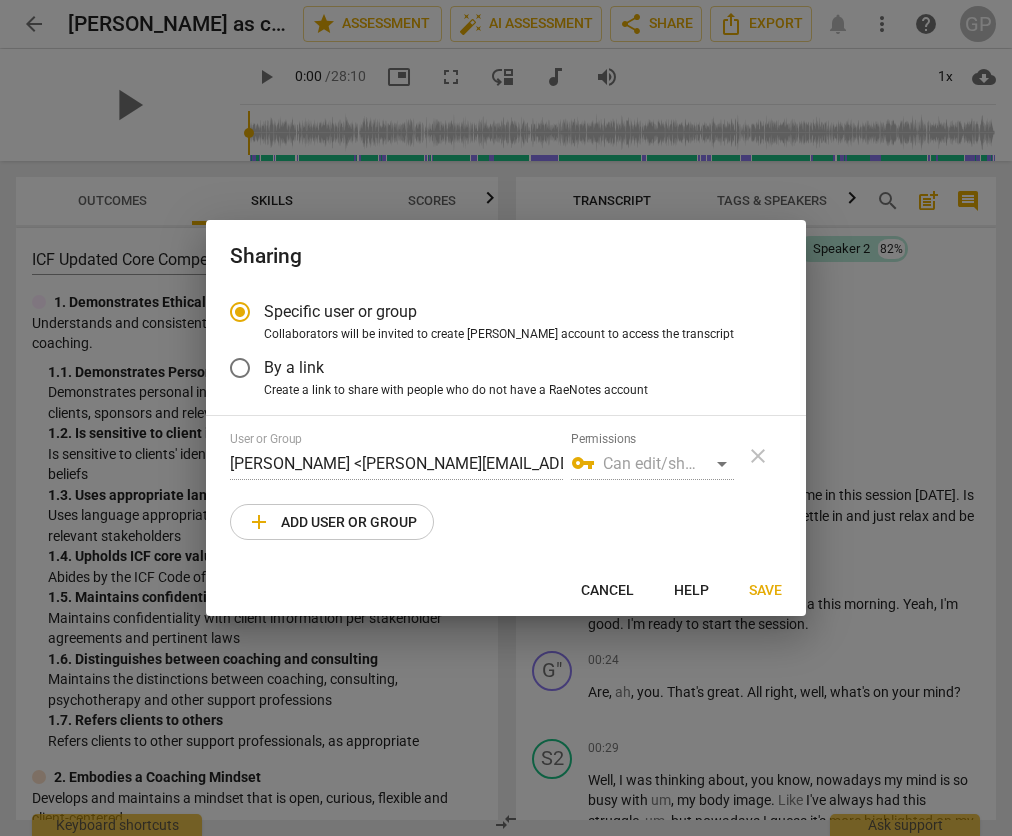 click on "add Add user or group" at bounding box center (332, 522) 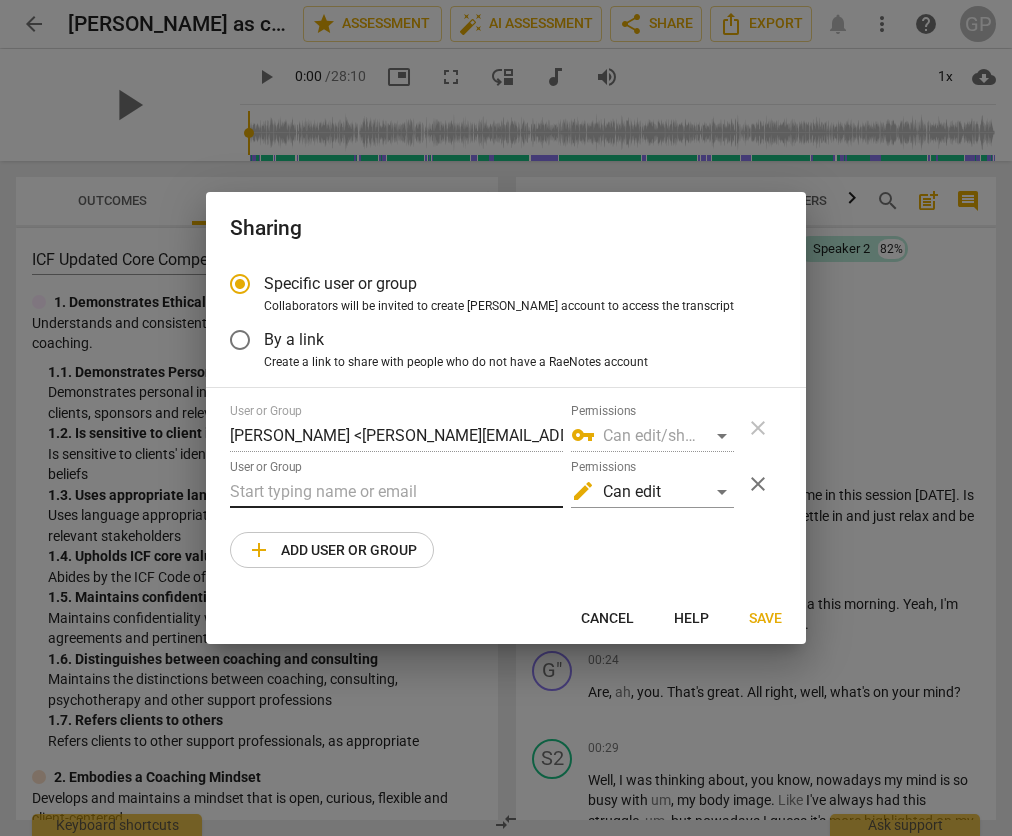 click at bounding box center (396, 492) 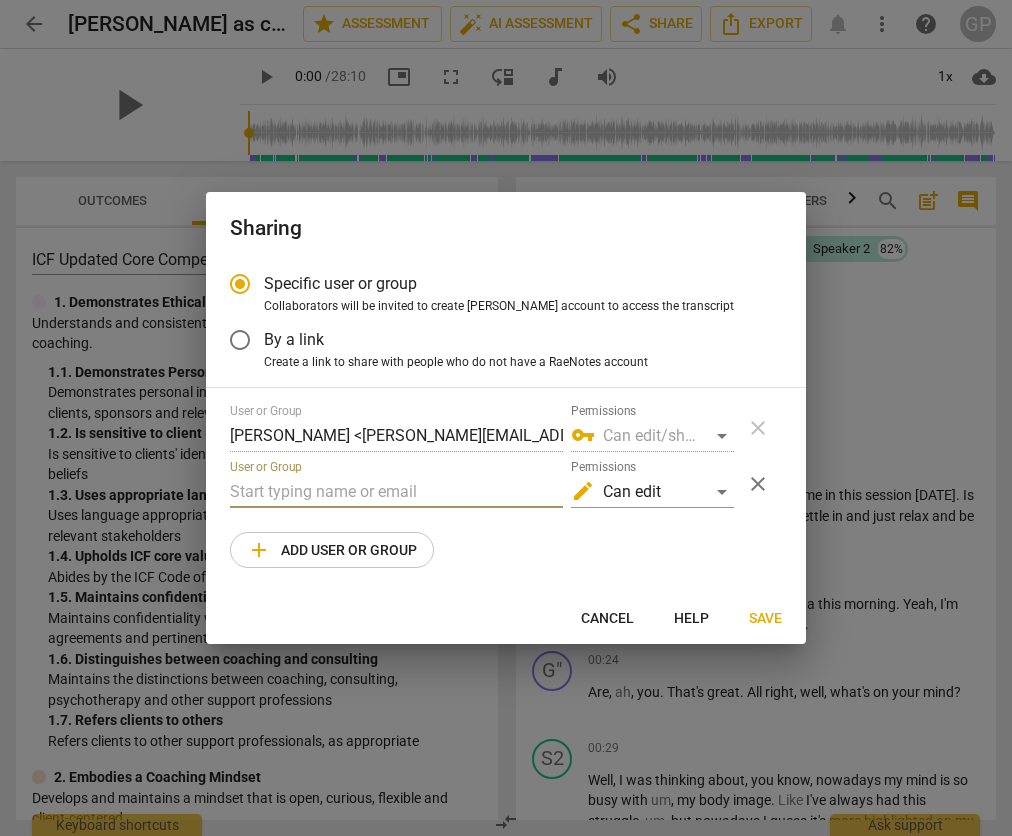 paste on "https://app.raenotes.com/meeting/e940203d10224044a3774f040421f2d5" 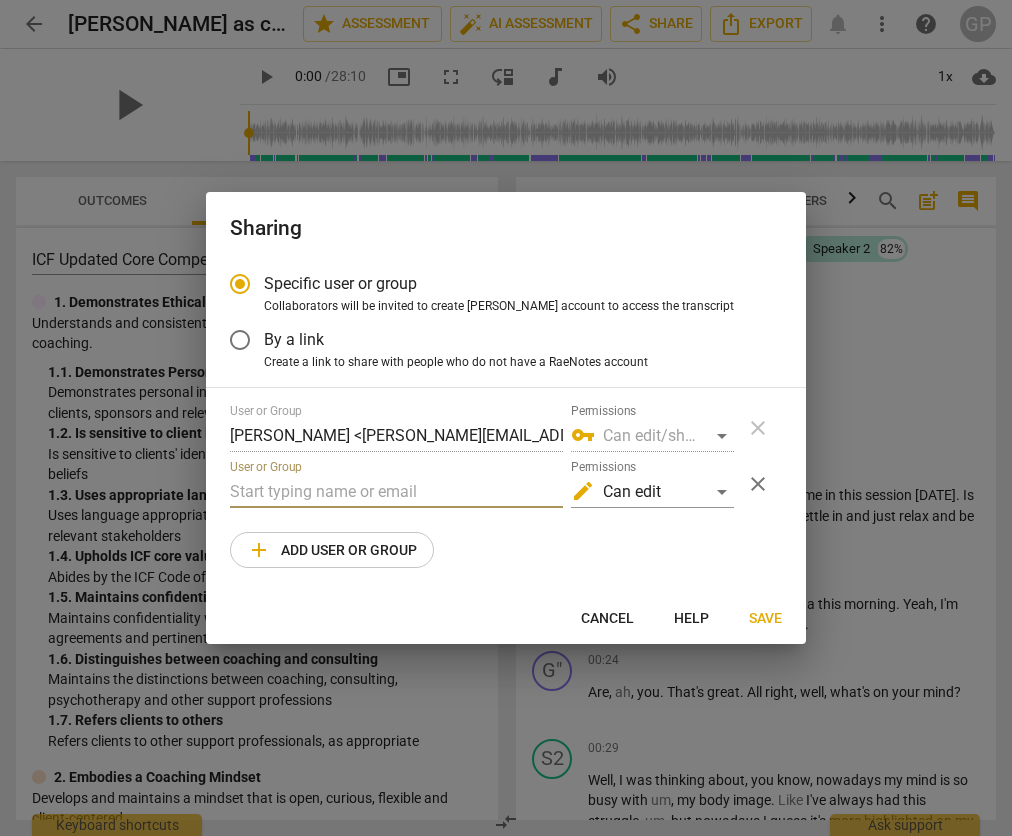 type on "https://app.raenotes.com/meeting/e940203d10224044a3774f040421f2d5" 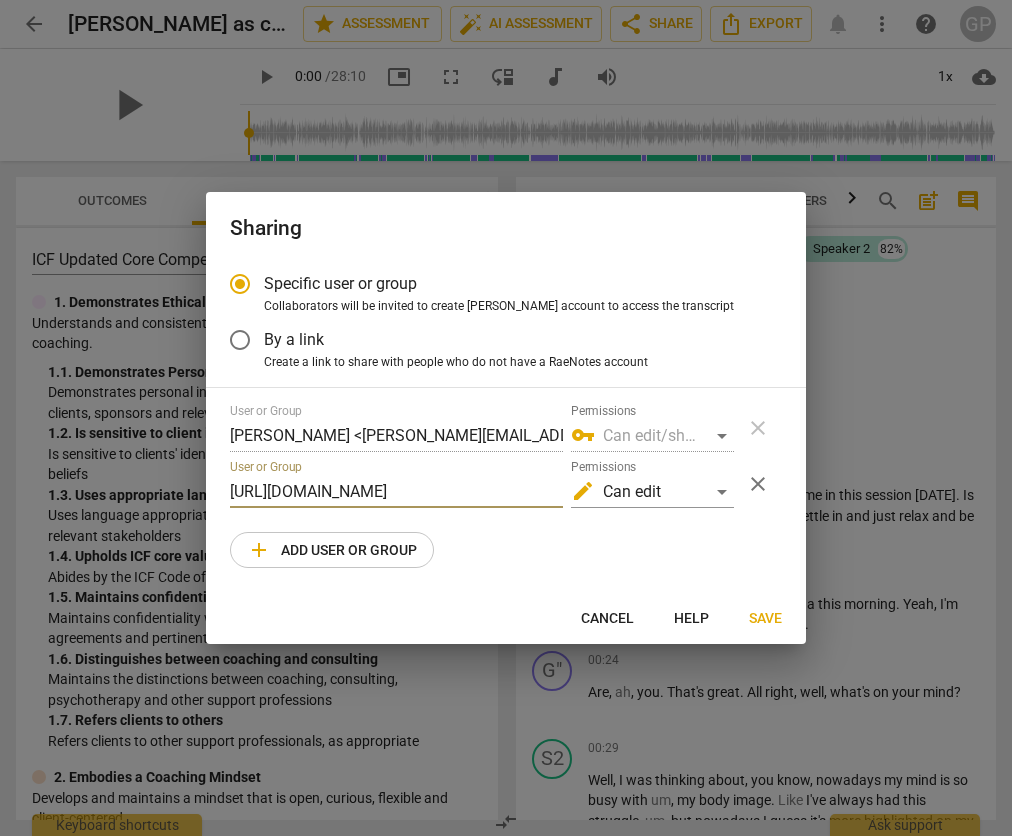 scroll, scrollTop: 0, scrollLeft: 202, axis: horizontal 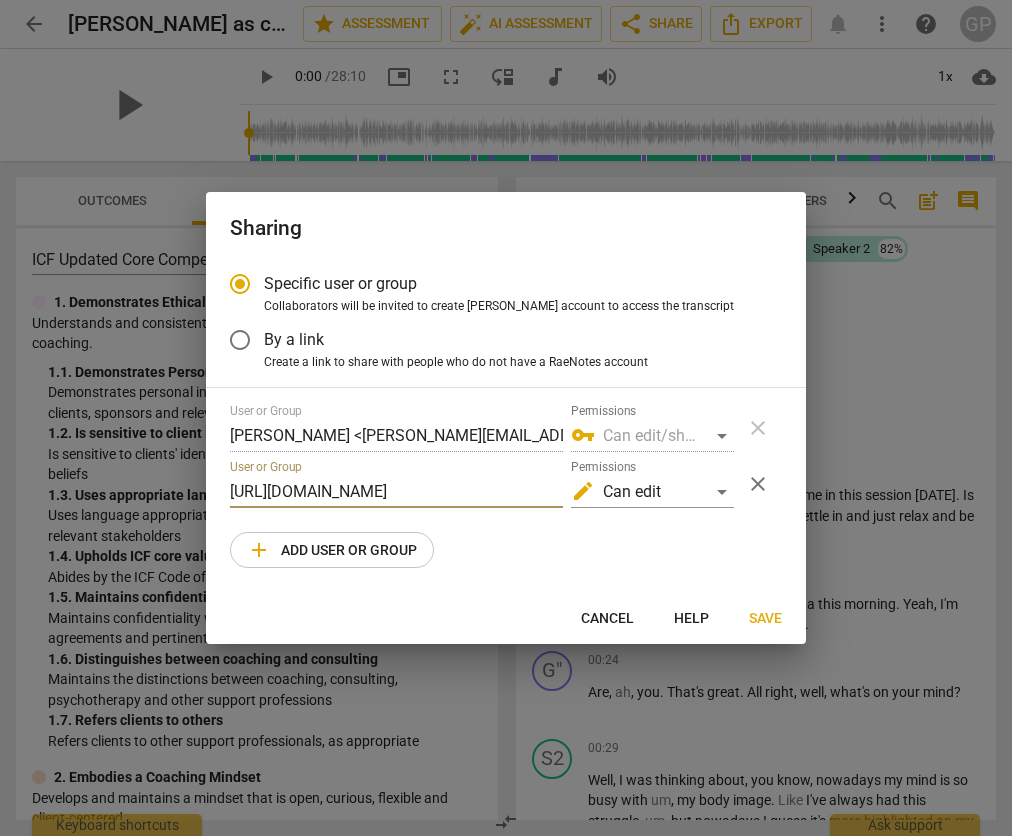 drag, startPoint x: 560, startPoint y: 490, endPoint x: 165, endPoint y: 497, distance: 395.062 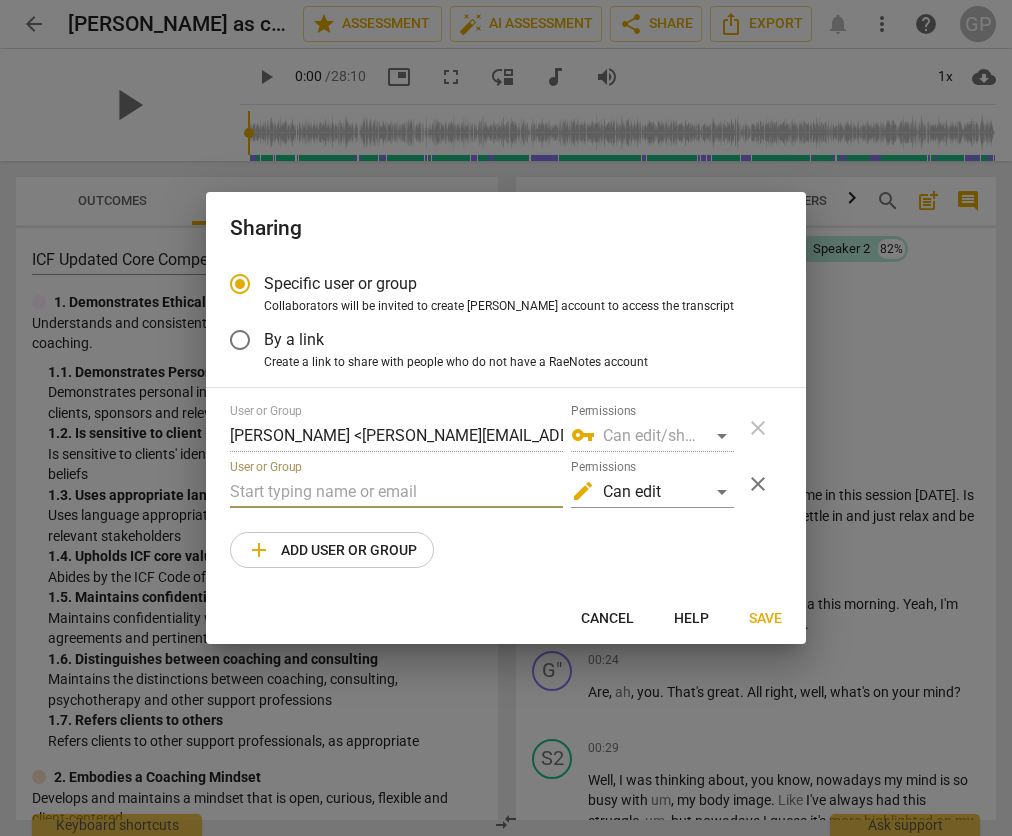 paste on "roula@coachacademy.com" 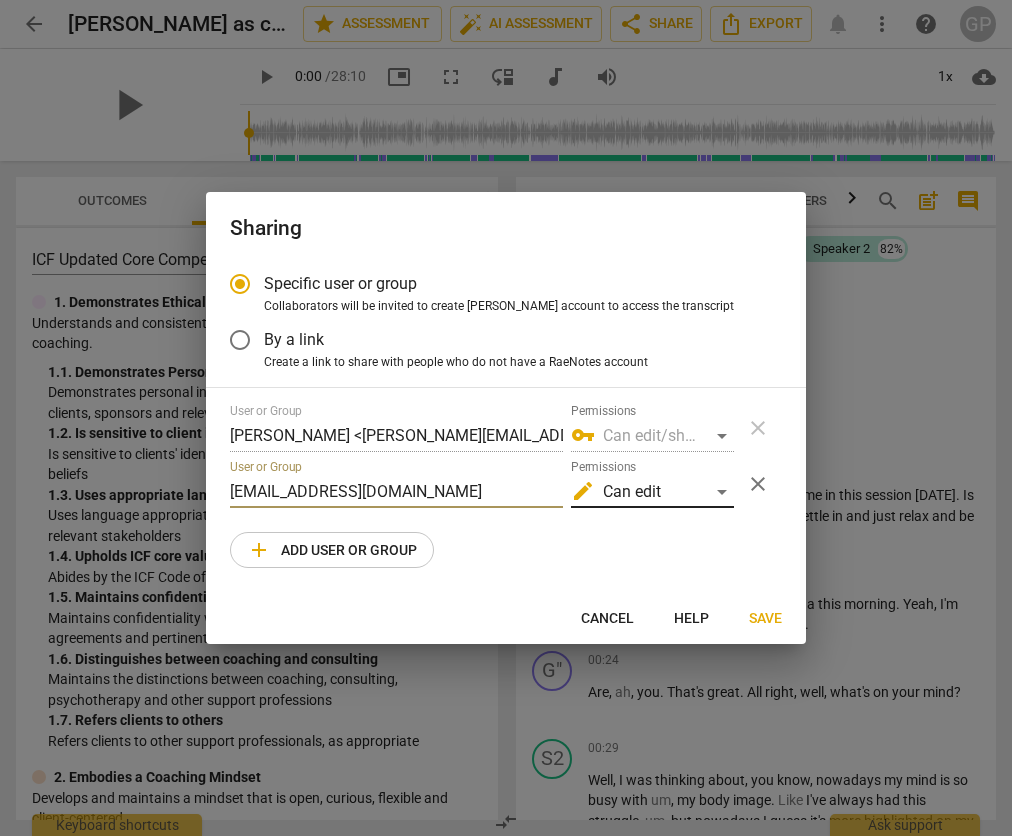 type on "roula@coachacademy.com" 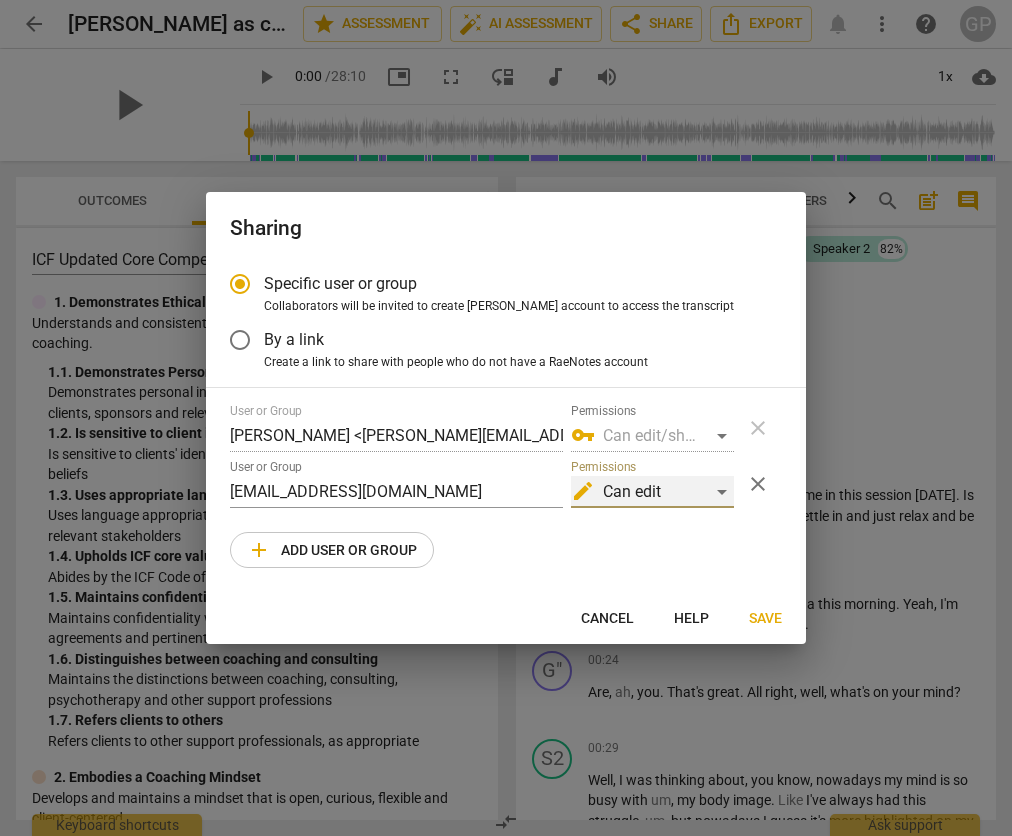 click on "edit Can edit" at bounding box center [652, 492] 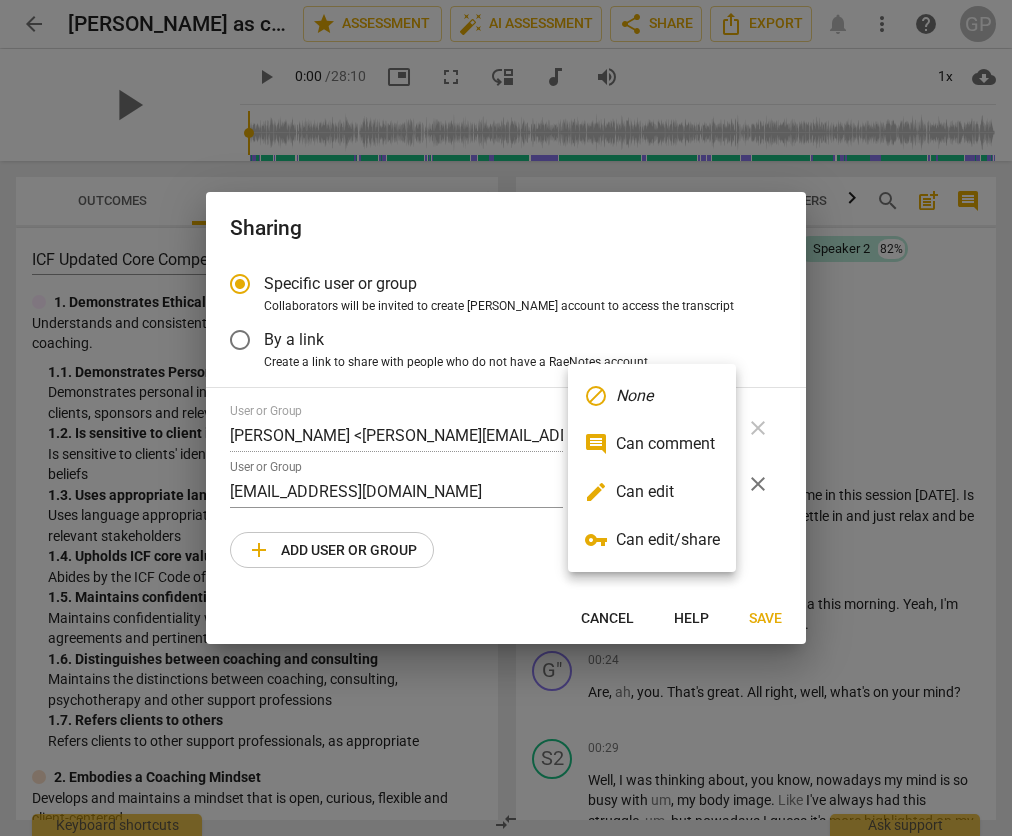 click on "edit Can edit" at bounding box center [652, 492] 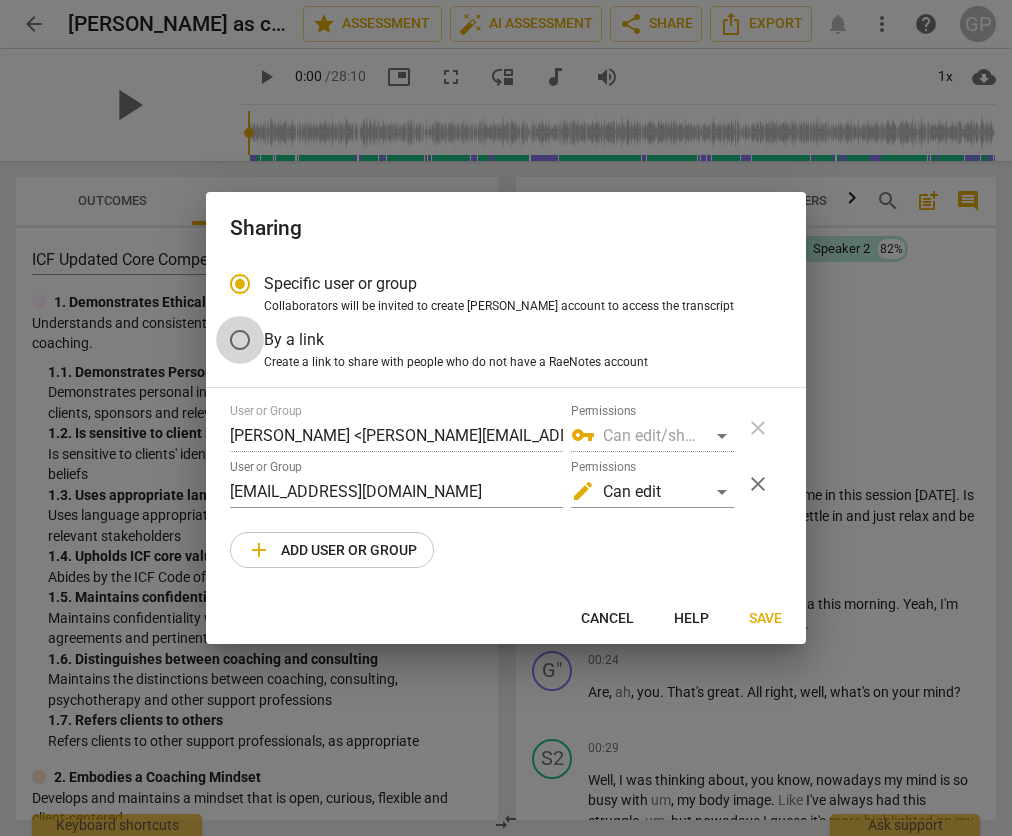 click on "By a link" at bounding box center (240, 340) 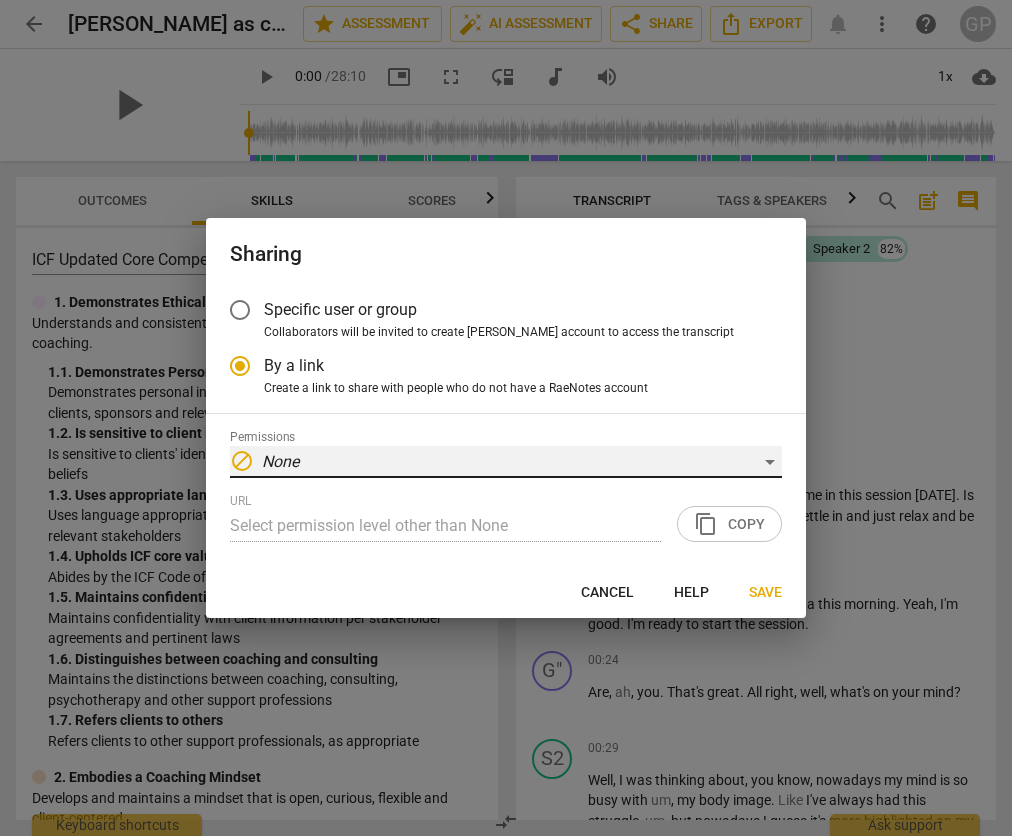 click on "None" at bounding box center [280, 461] 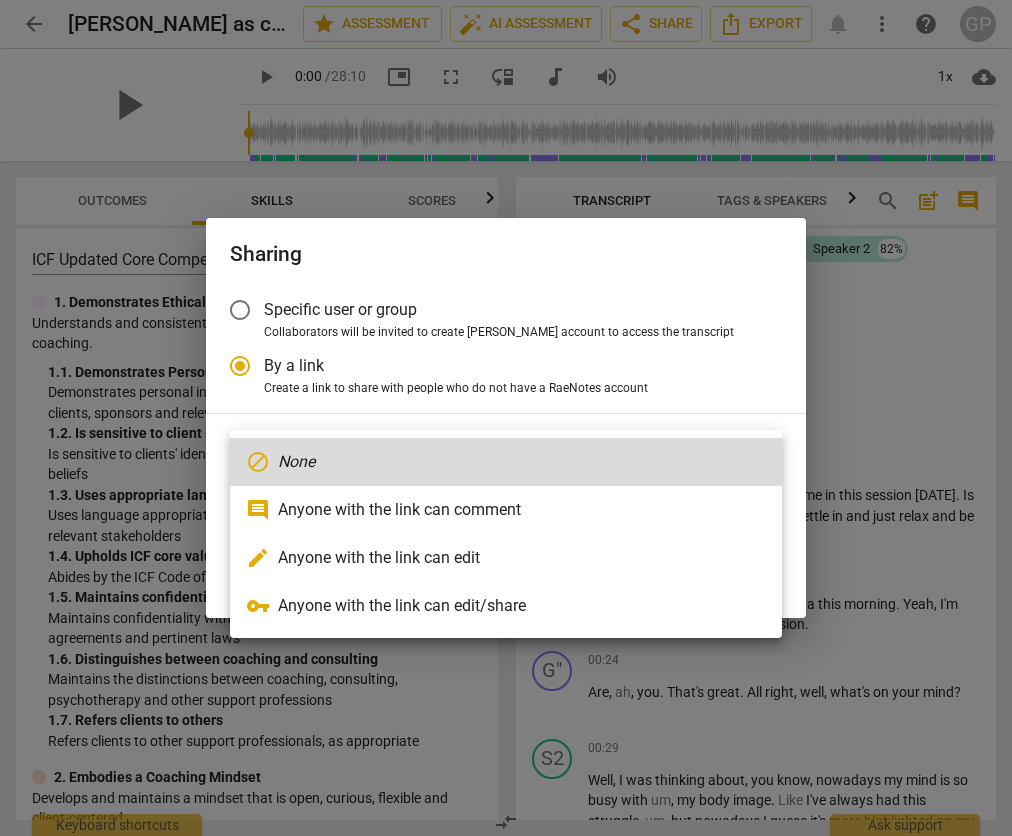 click on "edit Anyone with the link can edit" at bounding box center (506, 558) 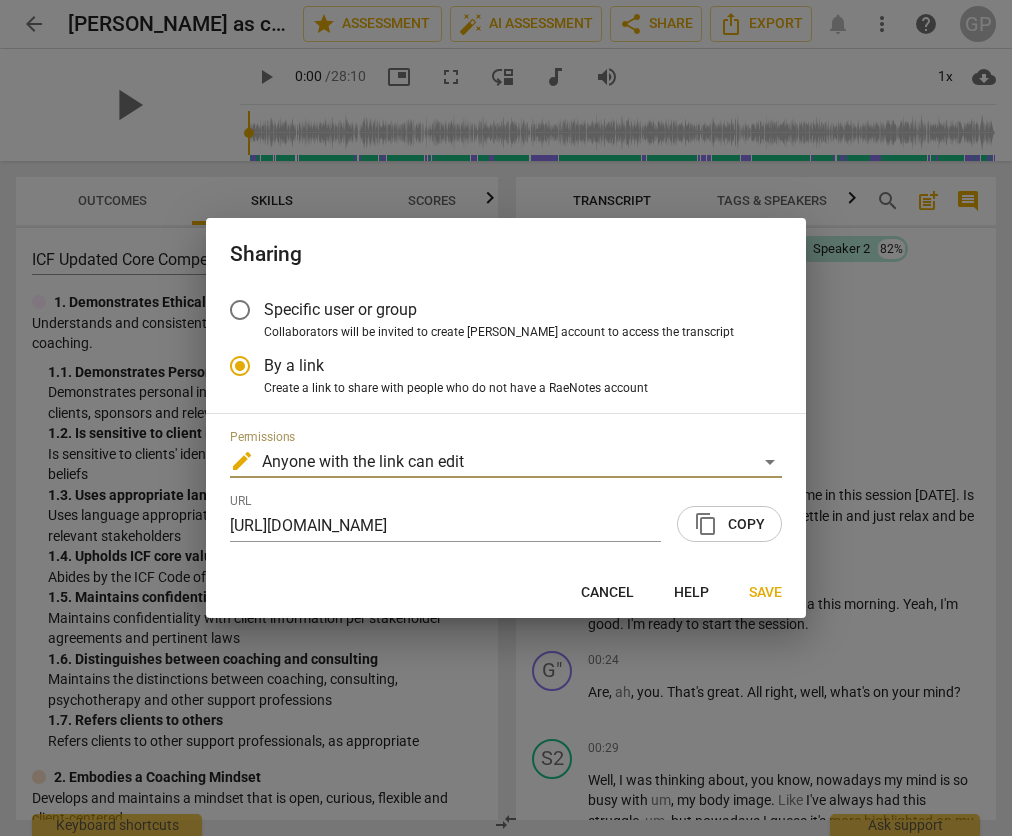 click on "content_copy   Copy" at bounding box center (729, 524) 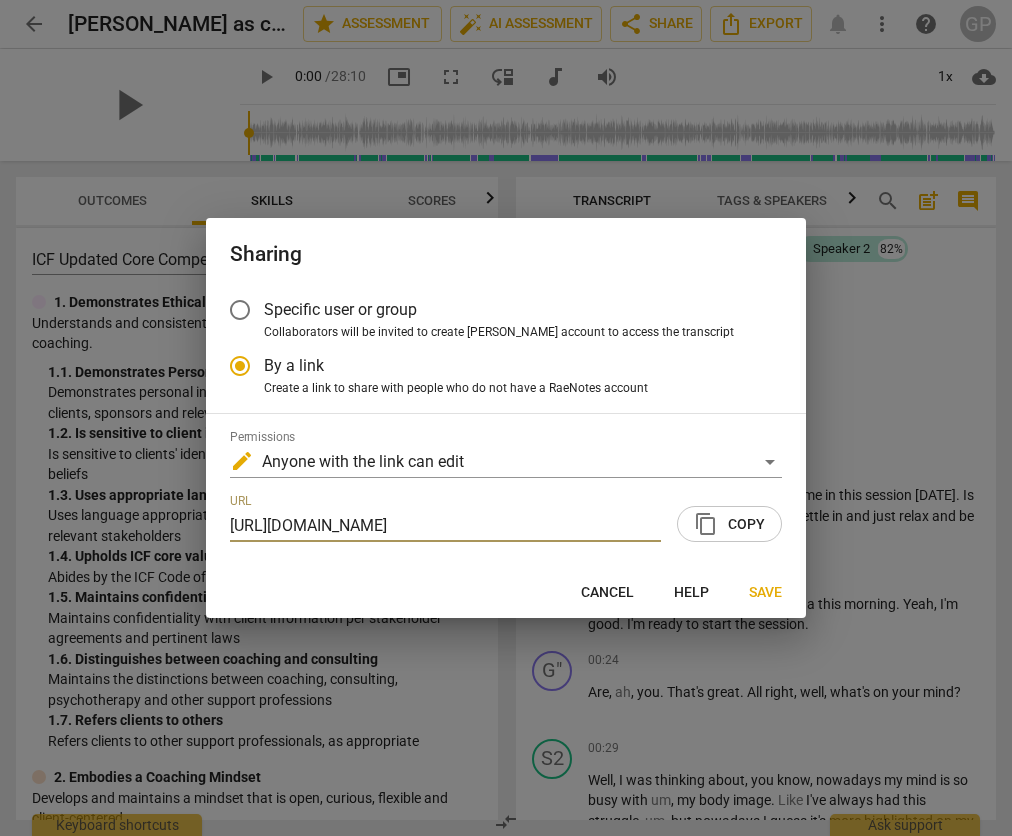 click on "Save" at bounding box center [765, 593] 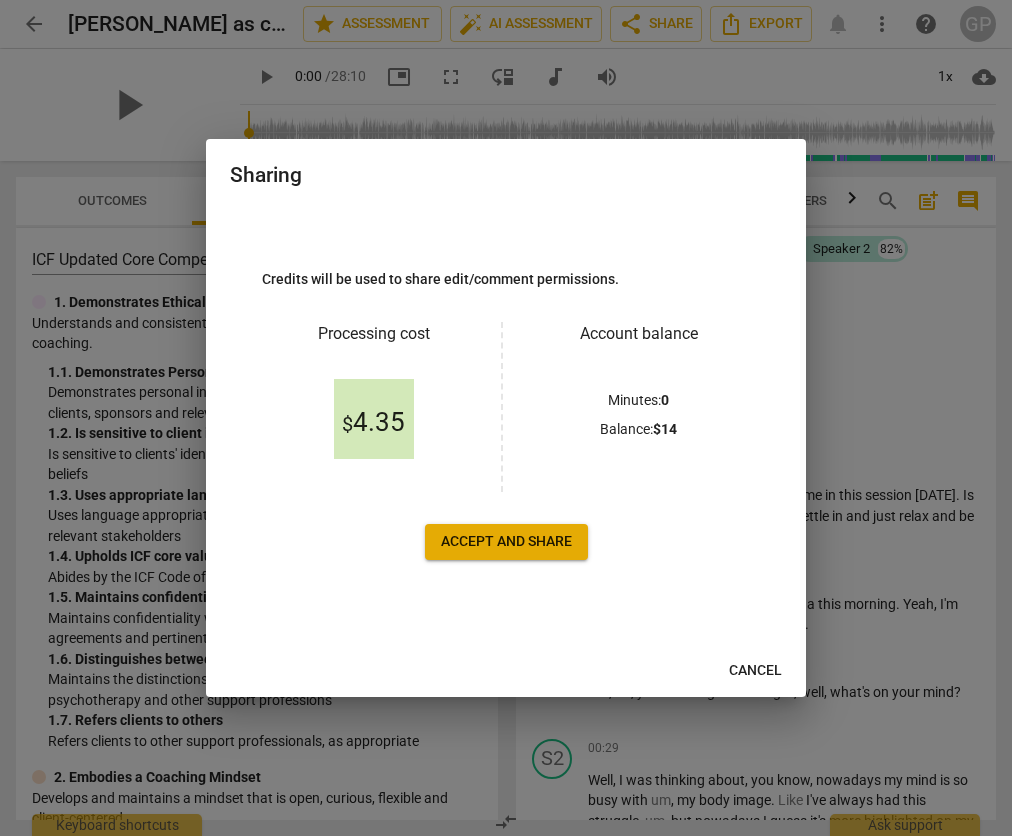 click on "Accept and share" at bounding box center (506, 542) 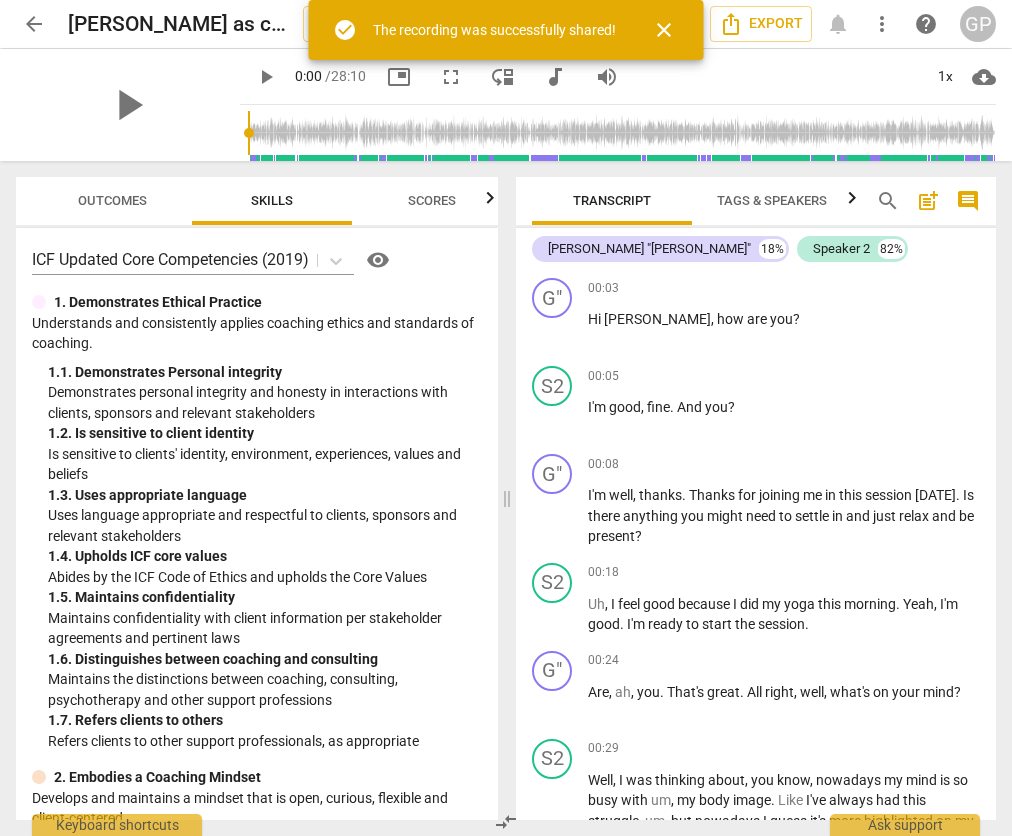 scroll, scrollTop: 0, scrollLeft: 0, axis: both 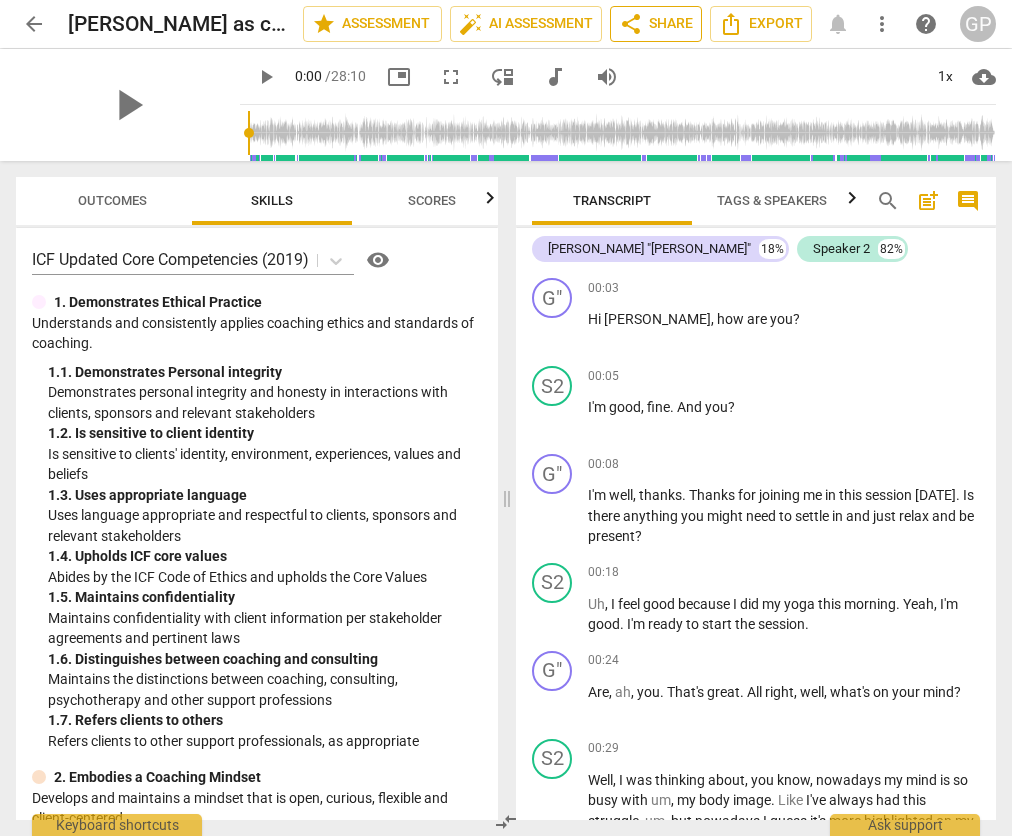 click on "share    Share" at bounding box center [656, 24] 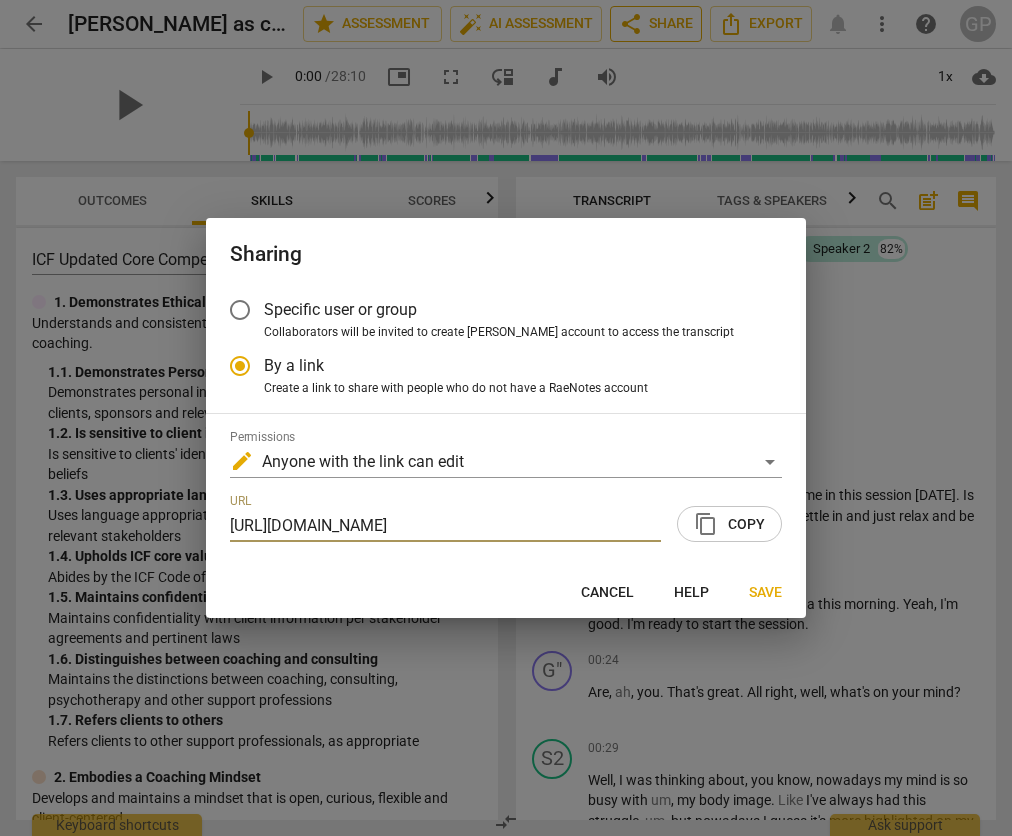 scroll, scrollTop: 0, scrollLeft: 100, axis: horizontal 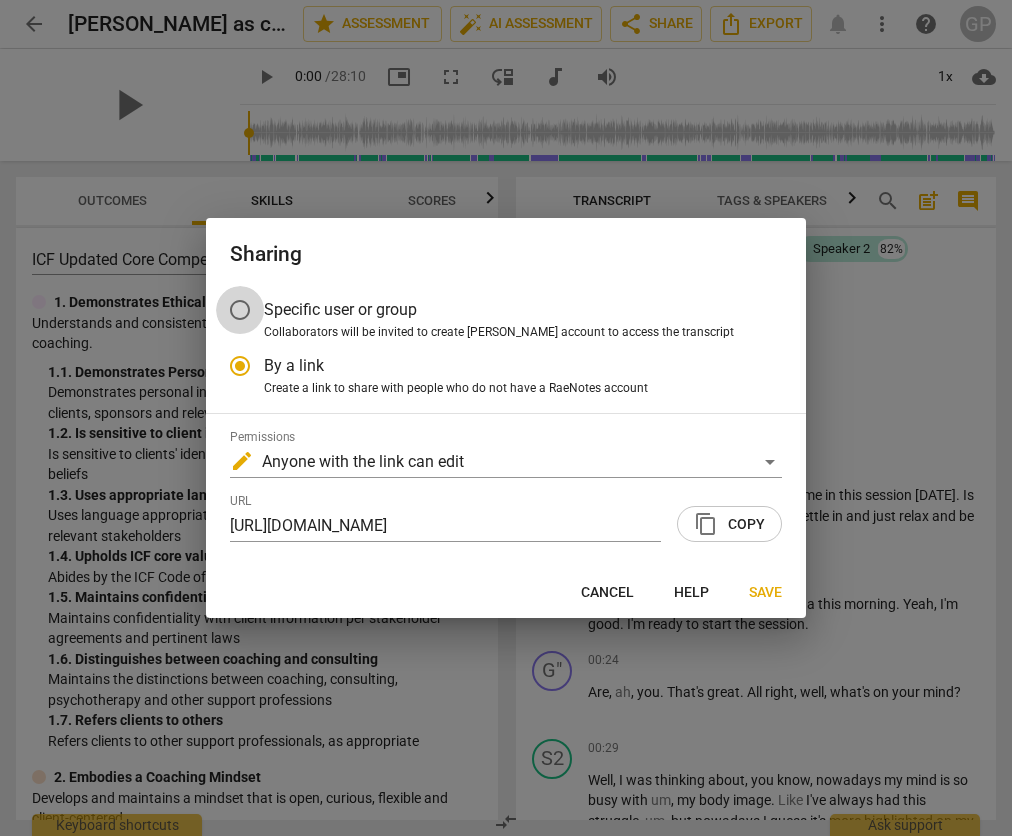 click on "Specific user or group" at bounding box center (240, 310) 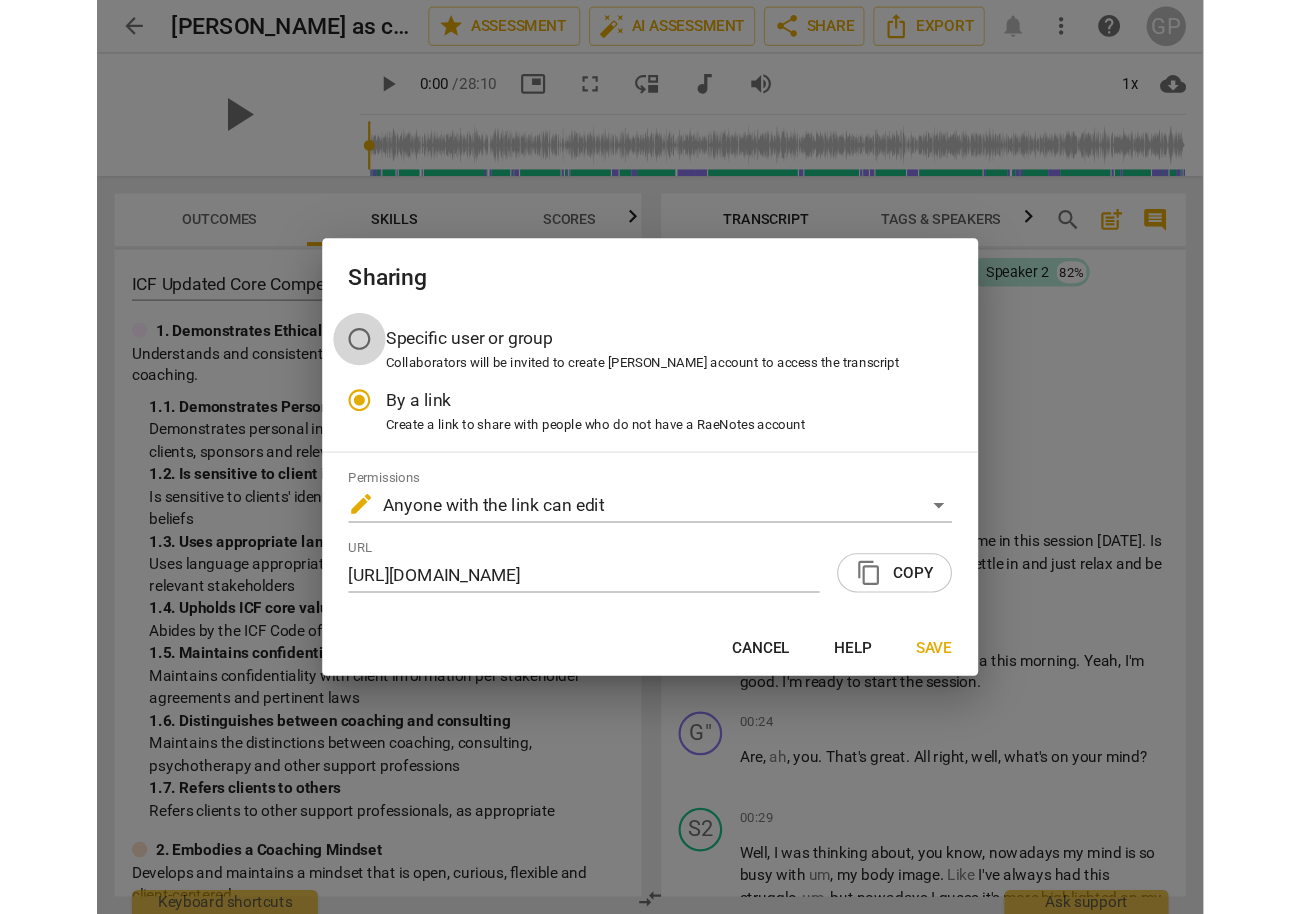 scroll, scrollTop: 0, scrollLeft: 0, axis: both 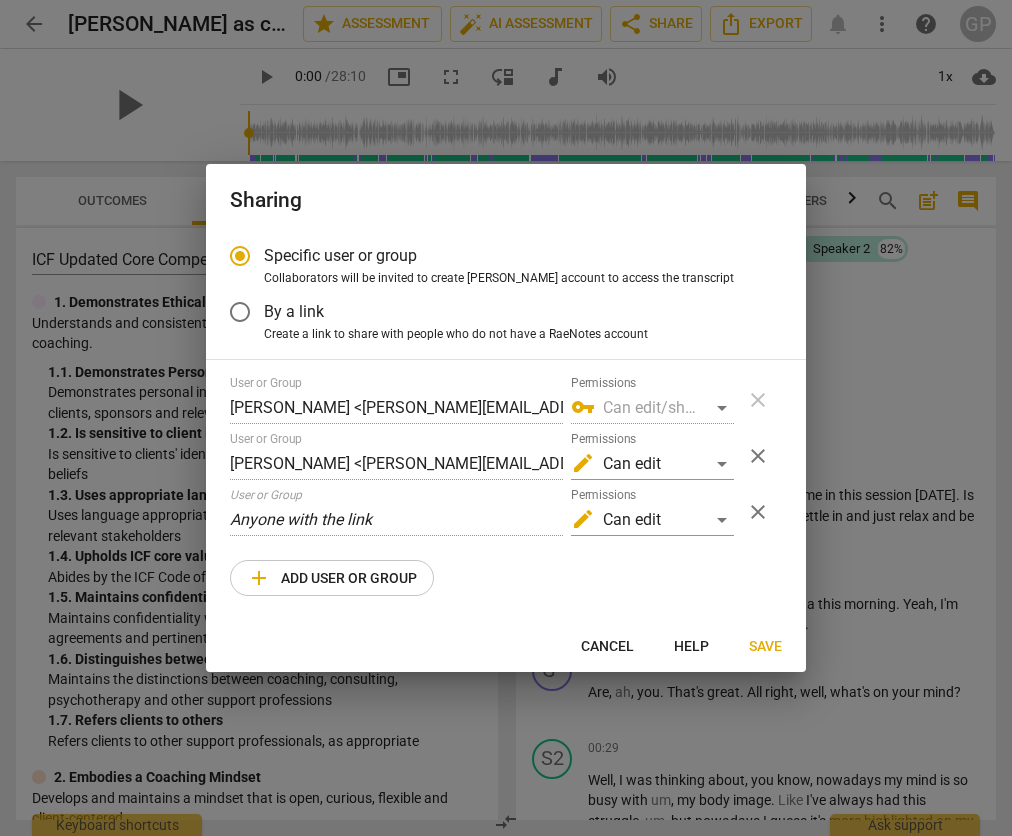 click on "Save" at bounding box center [765, 647] 